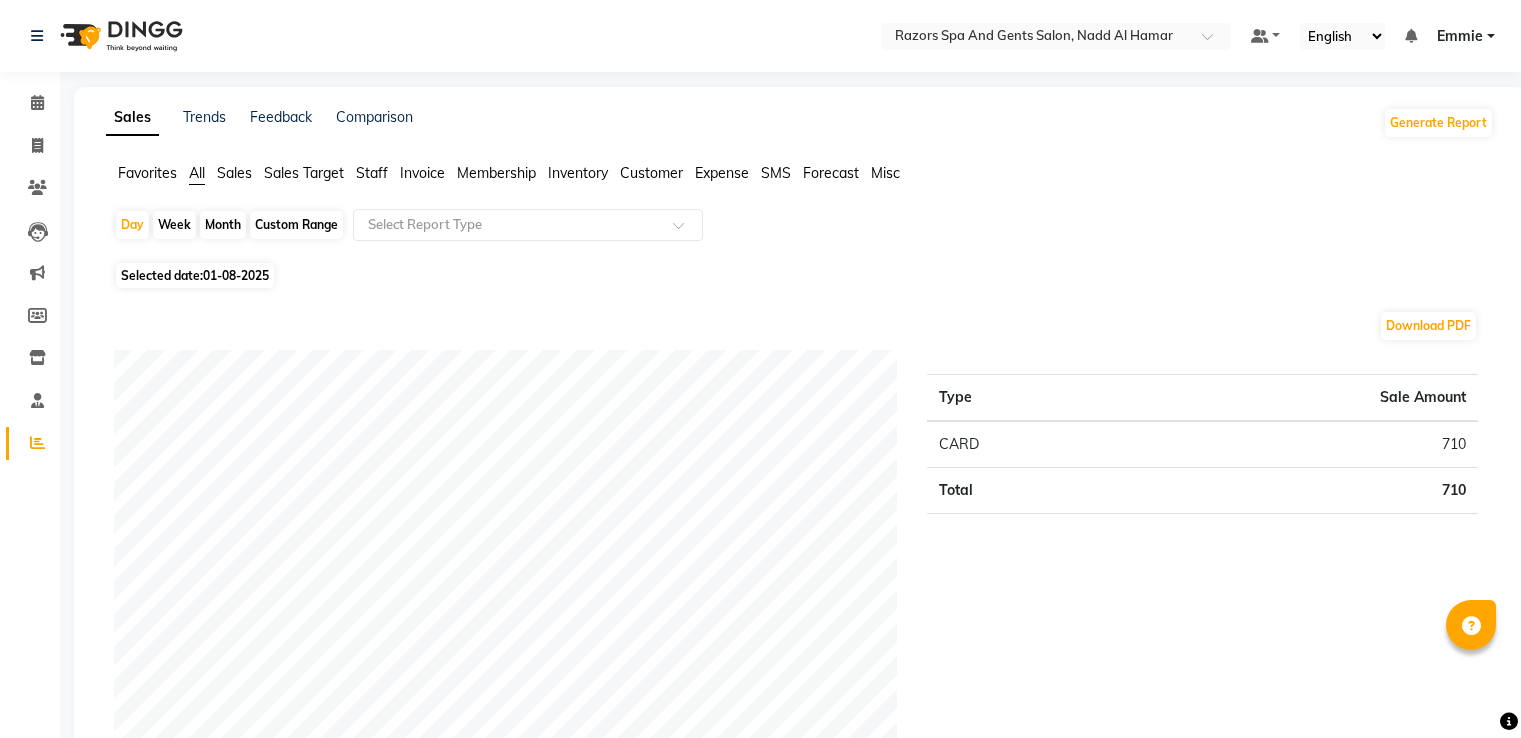 scroll, scrollTop: 0, scrollLeft: 0, axis: both 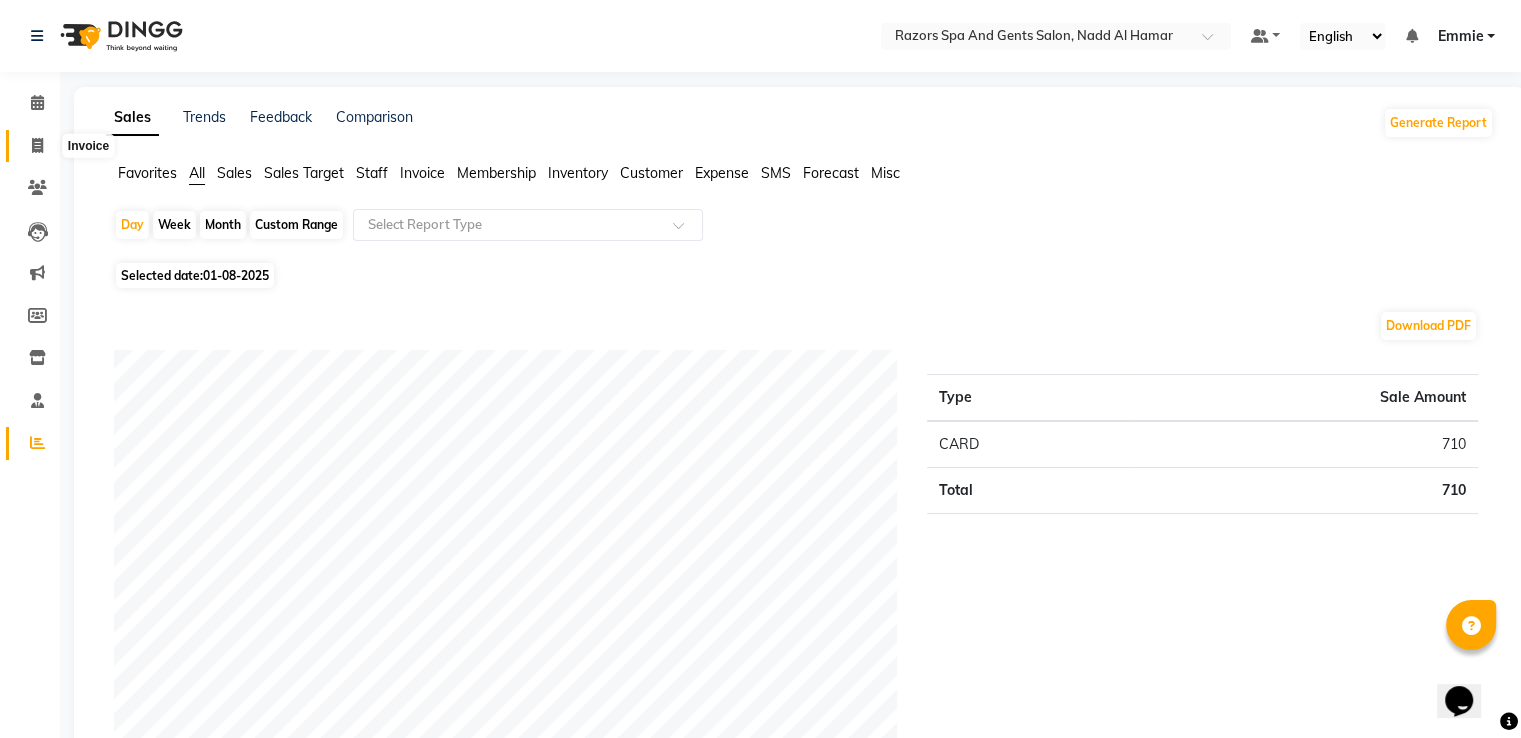 click 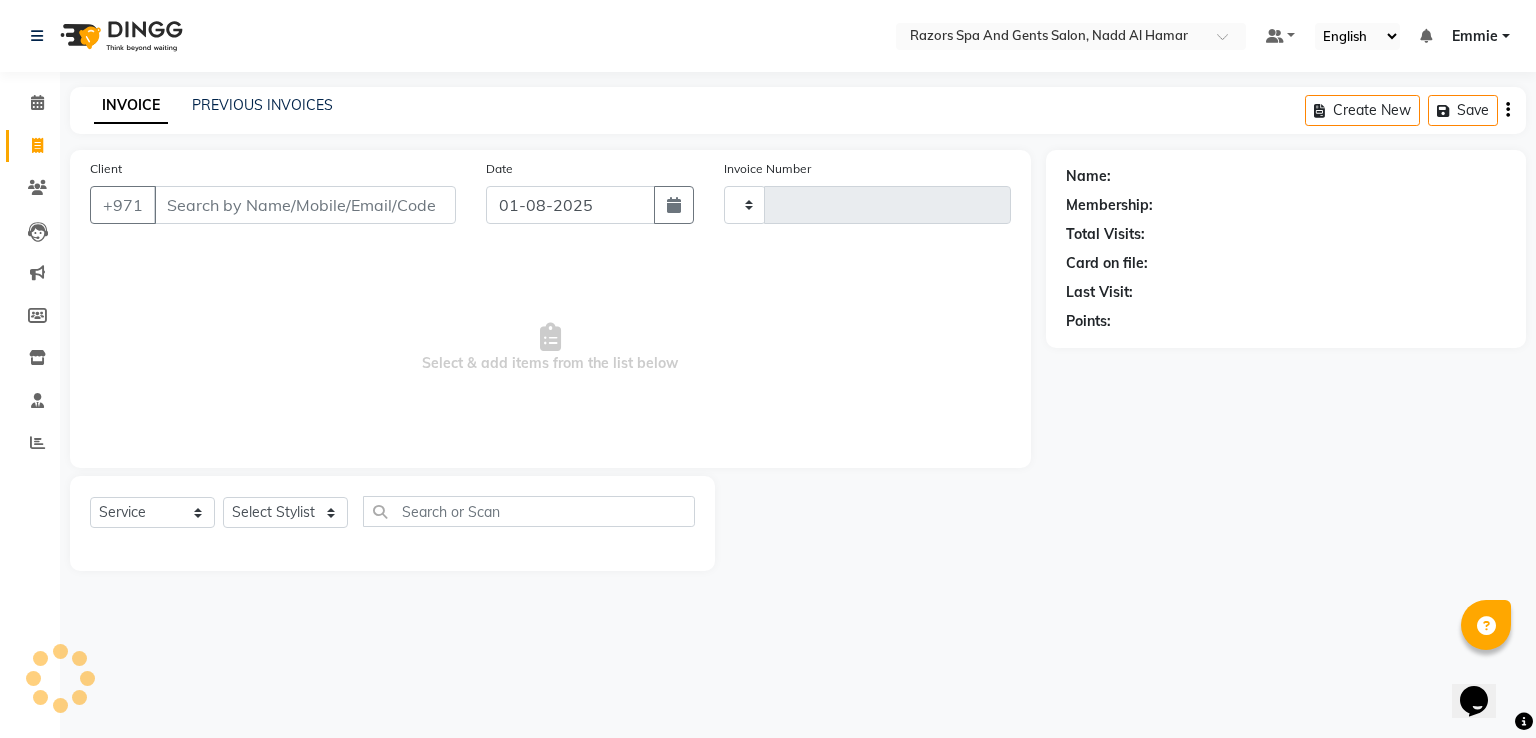 type on "0608" 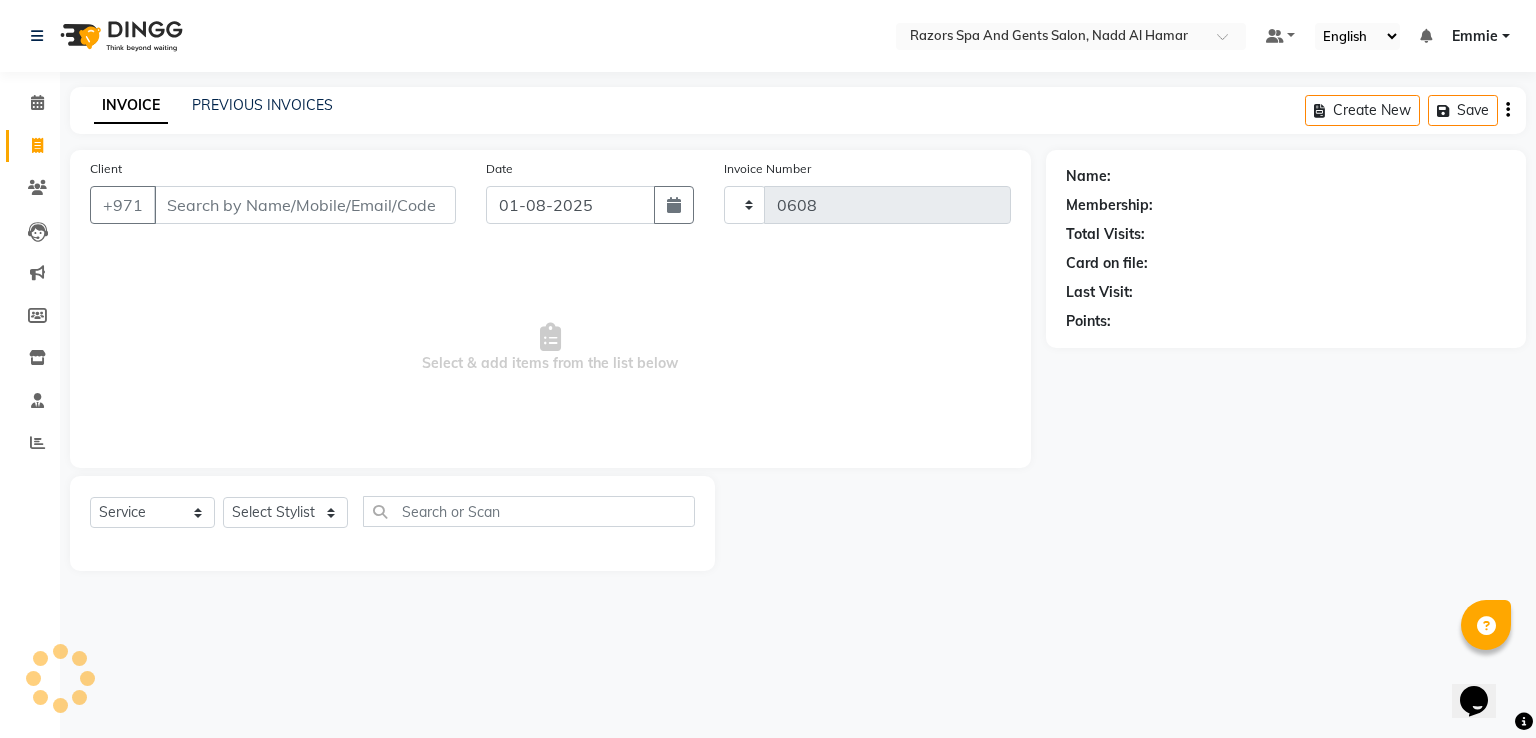 select on "8419" 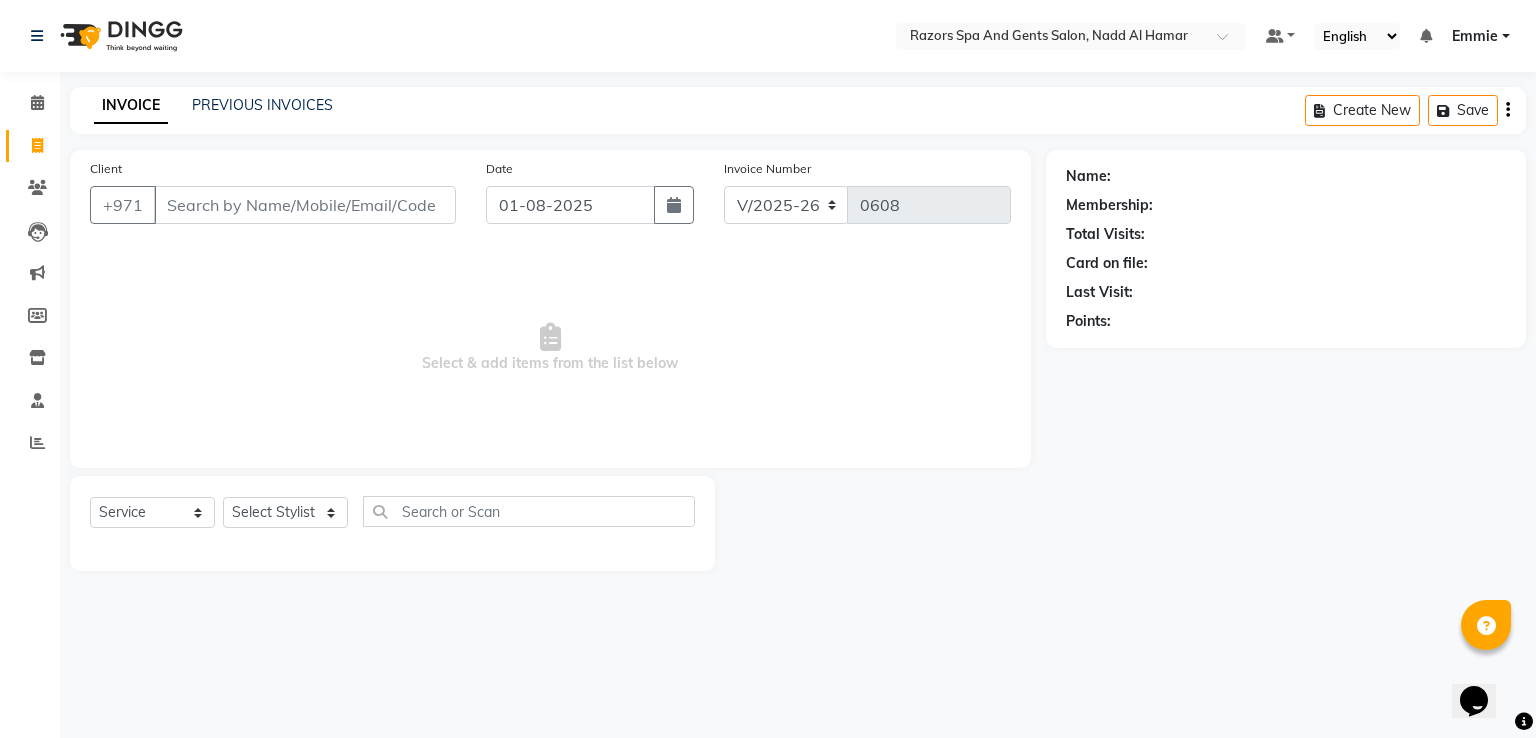 click on "Client" at bounding box center [305, 205] 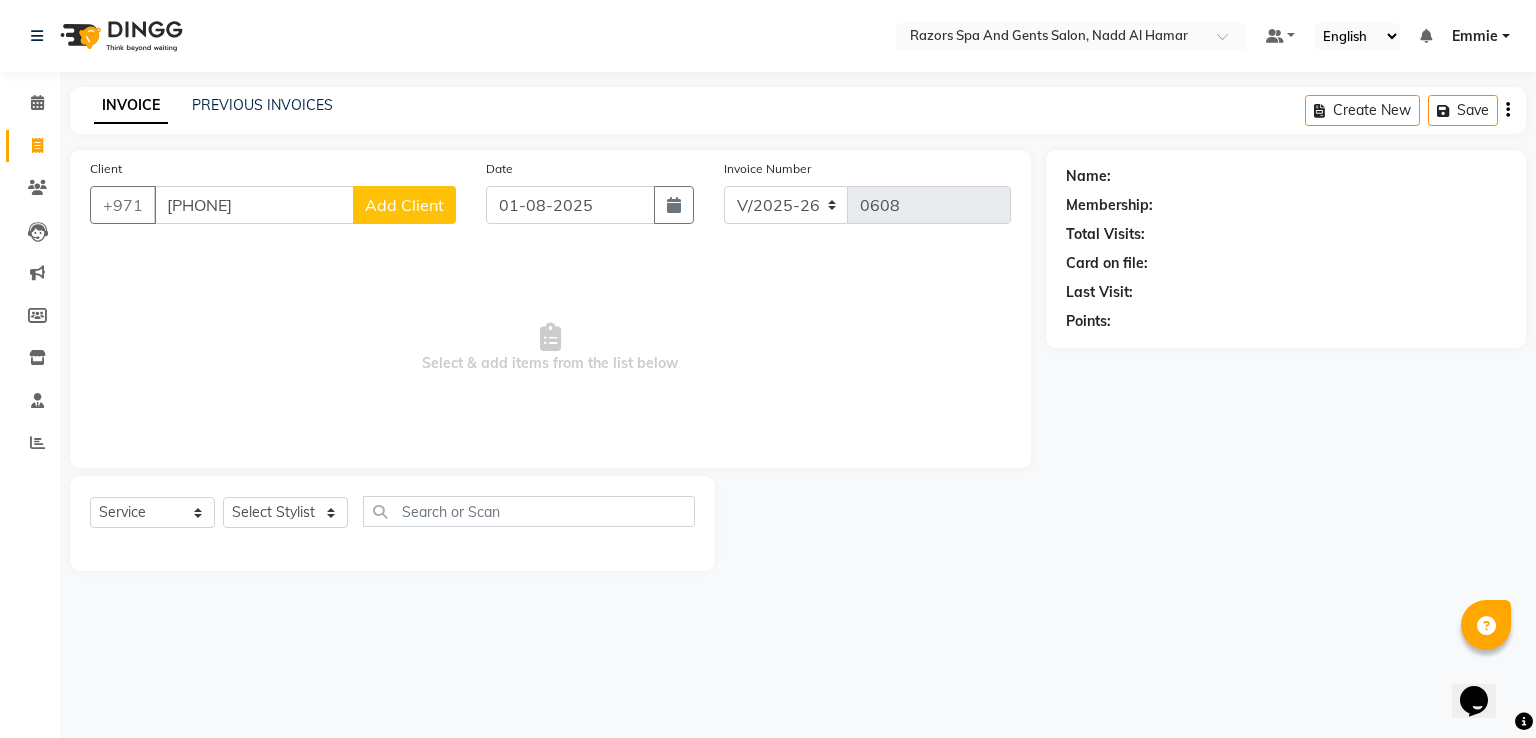 type on "[PHONE]" 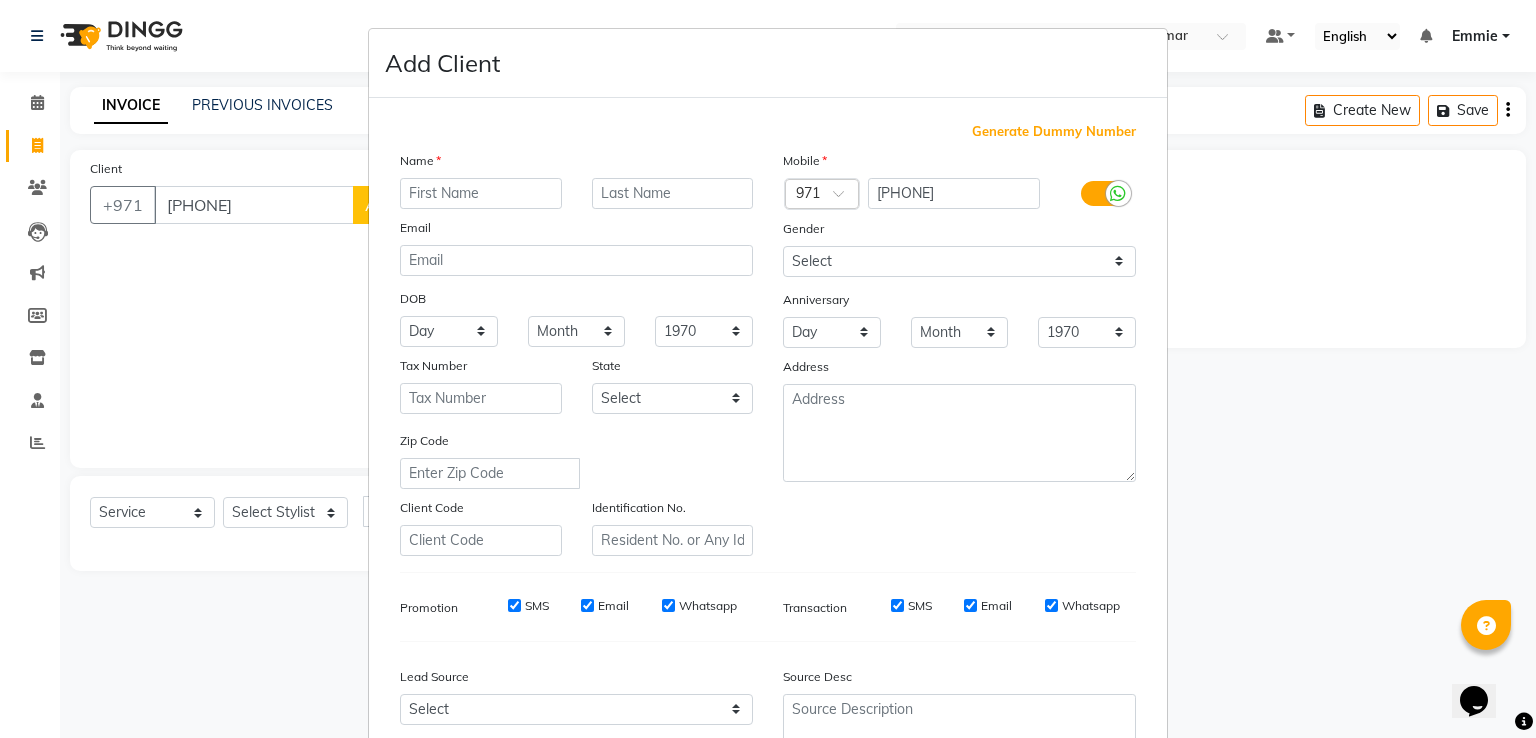 click at bounding box center (481, 193) 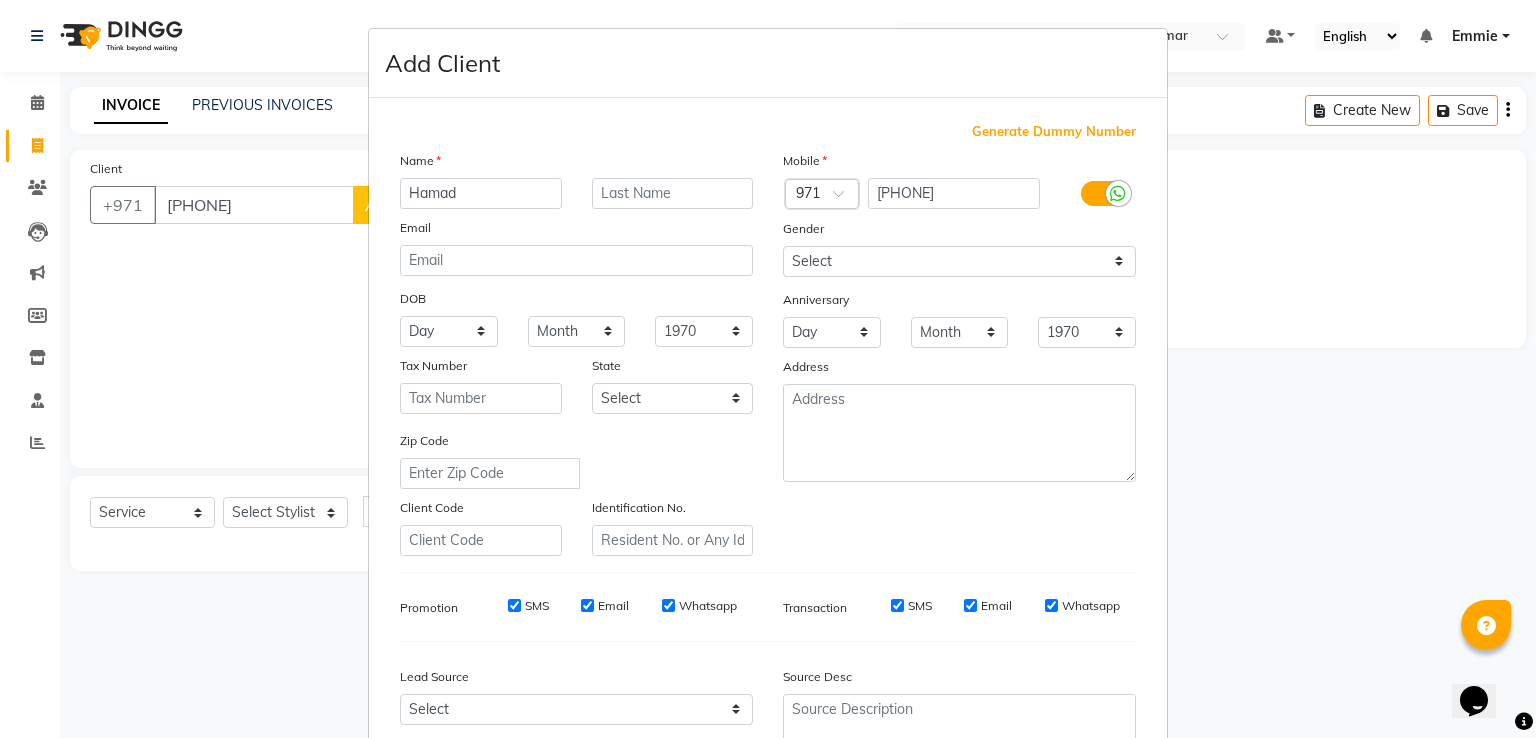 type on "Hamad" 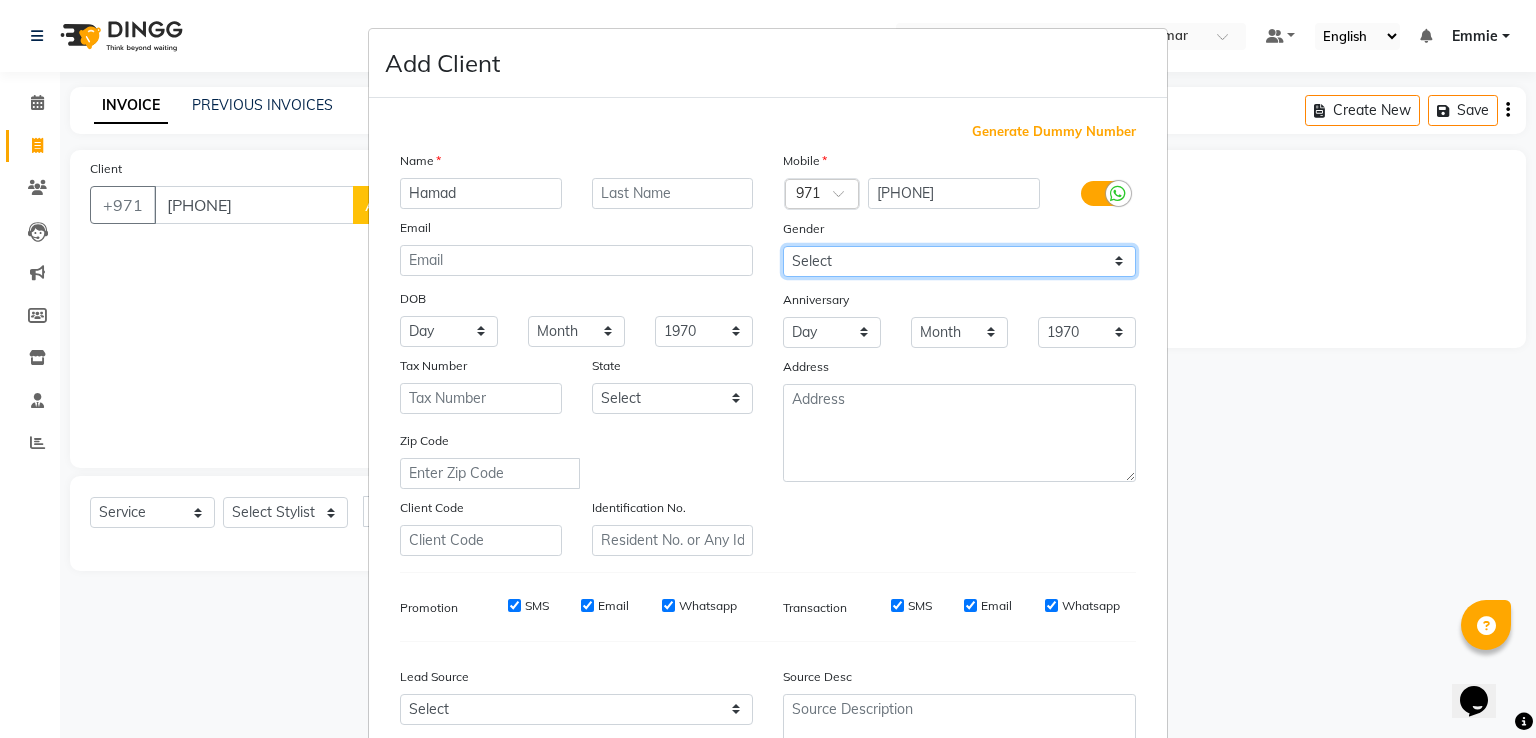 click on "Select Male Female Other Prefer Not To Say" at bounding box center (959, 261) 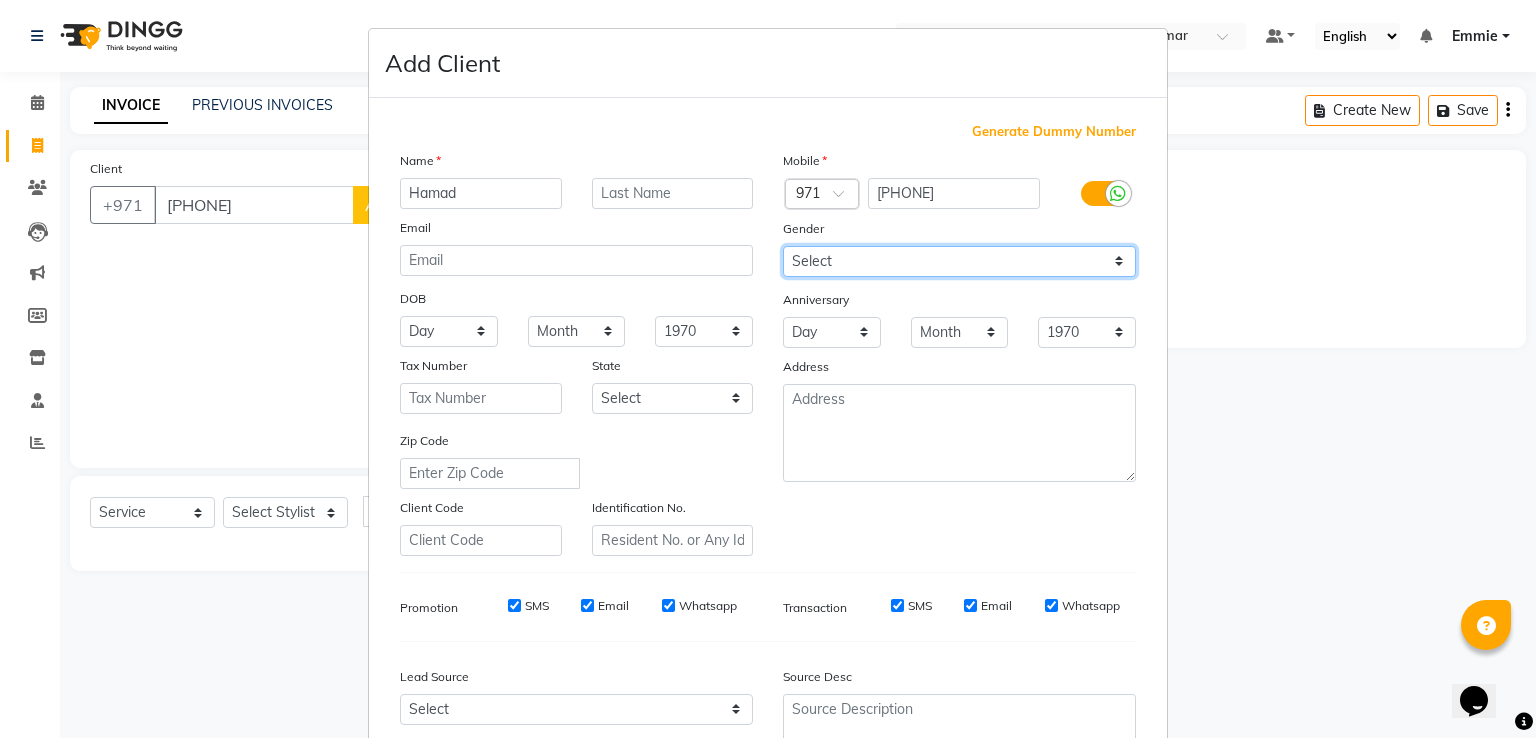 select on "male" 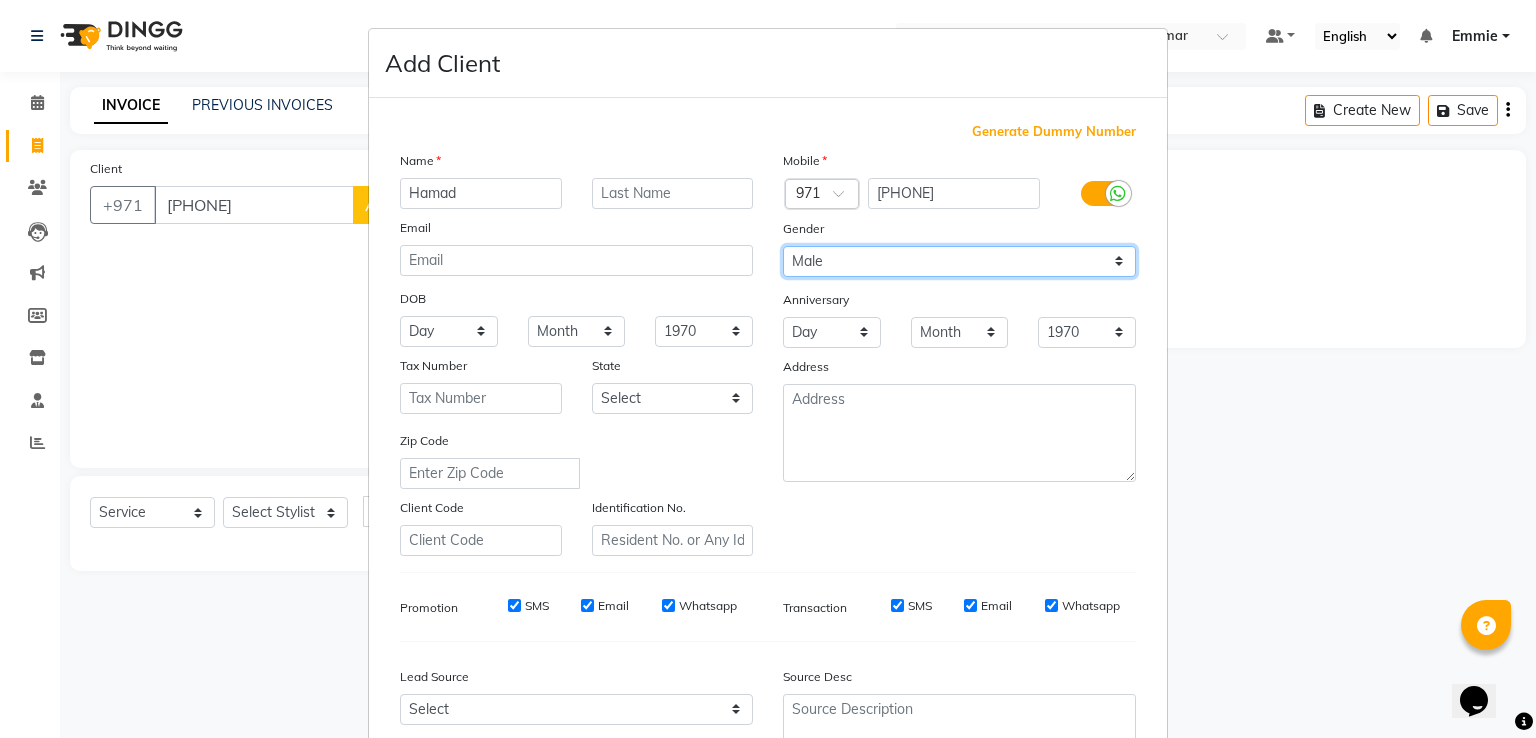 click on "Select Male Female Other Prefer Not To Say" at bounding box center (959, 261) 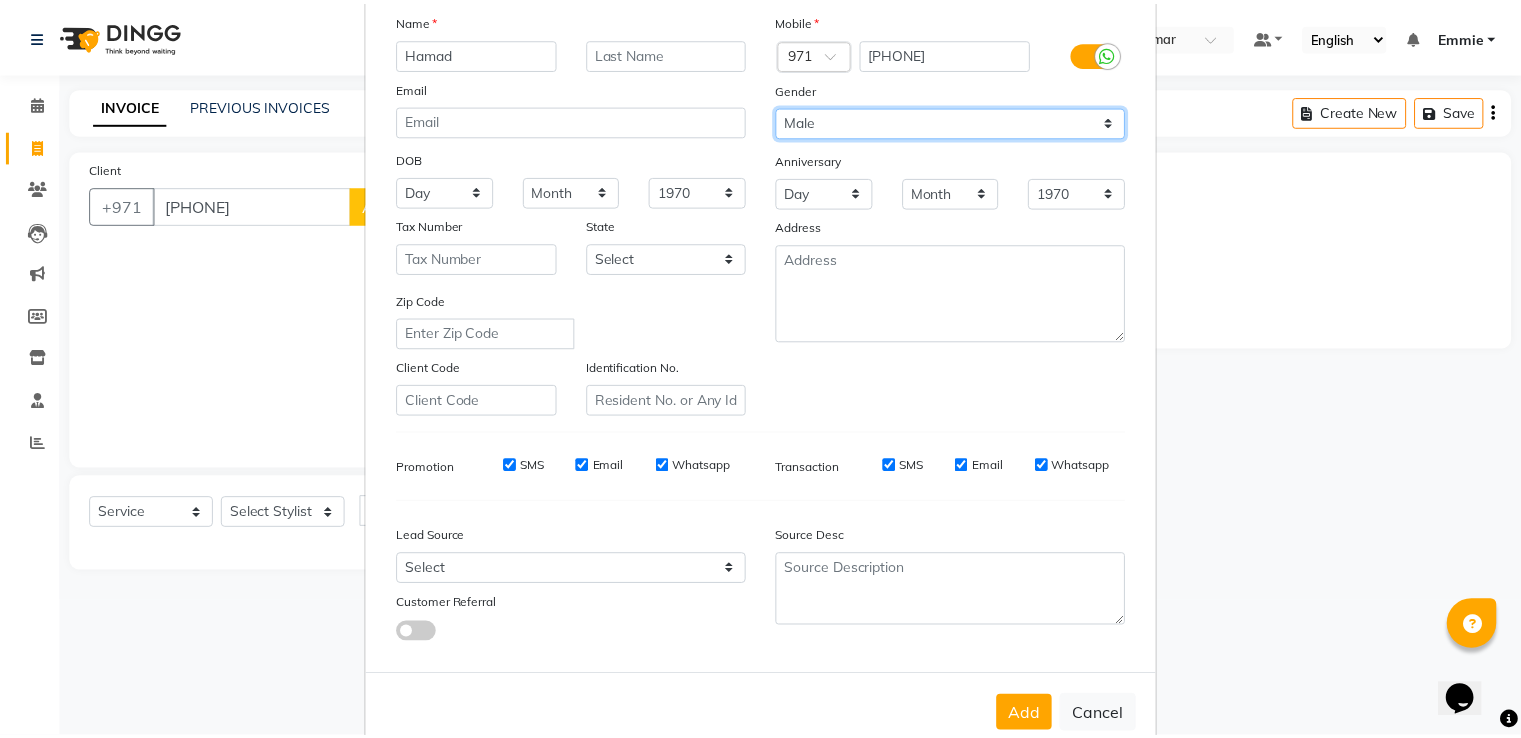scroll, scrollTop: 195, scrollLeft: 0, axis: vertical 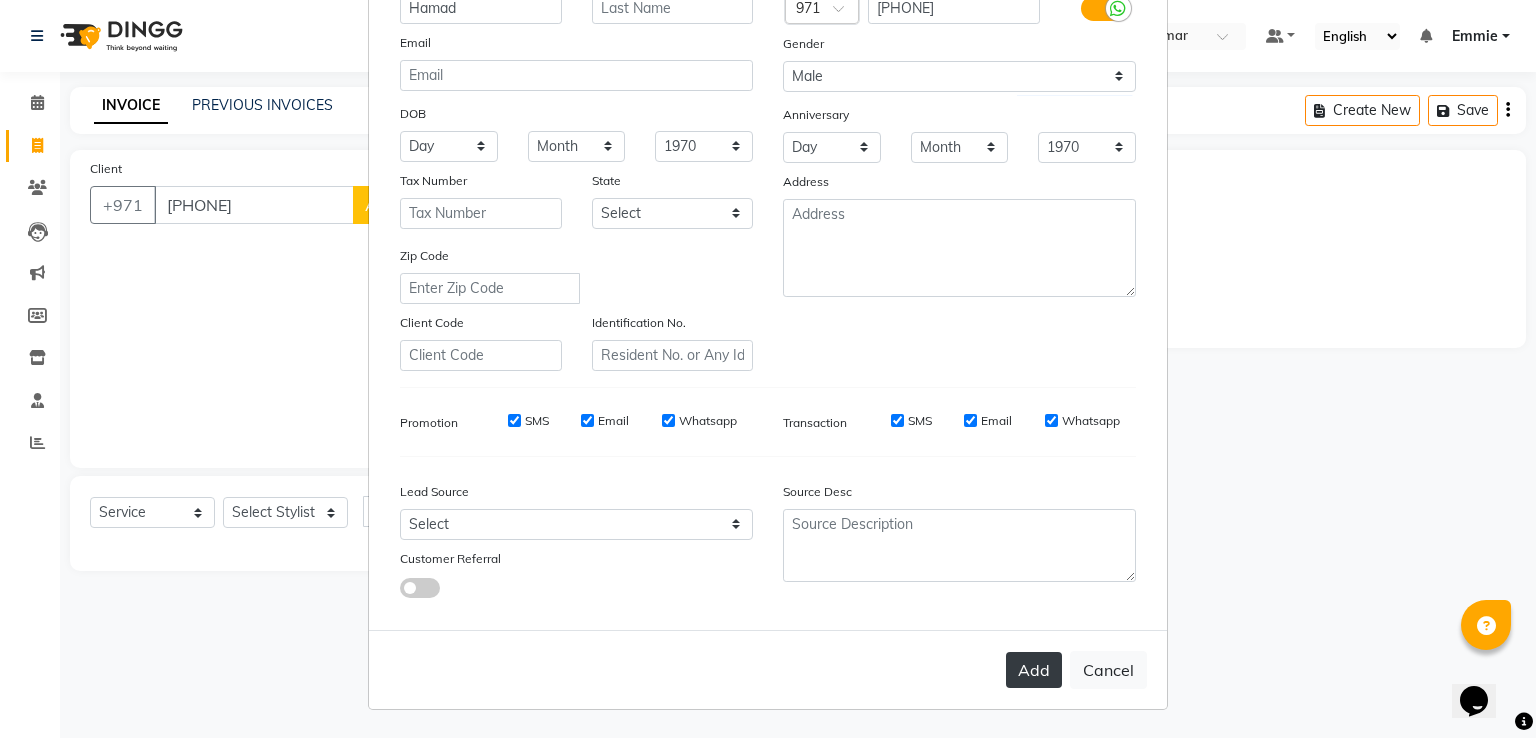 click on "Add" at bounding box center [1034, 670] 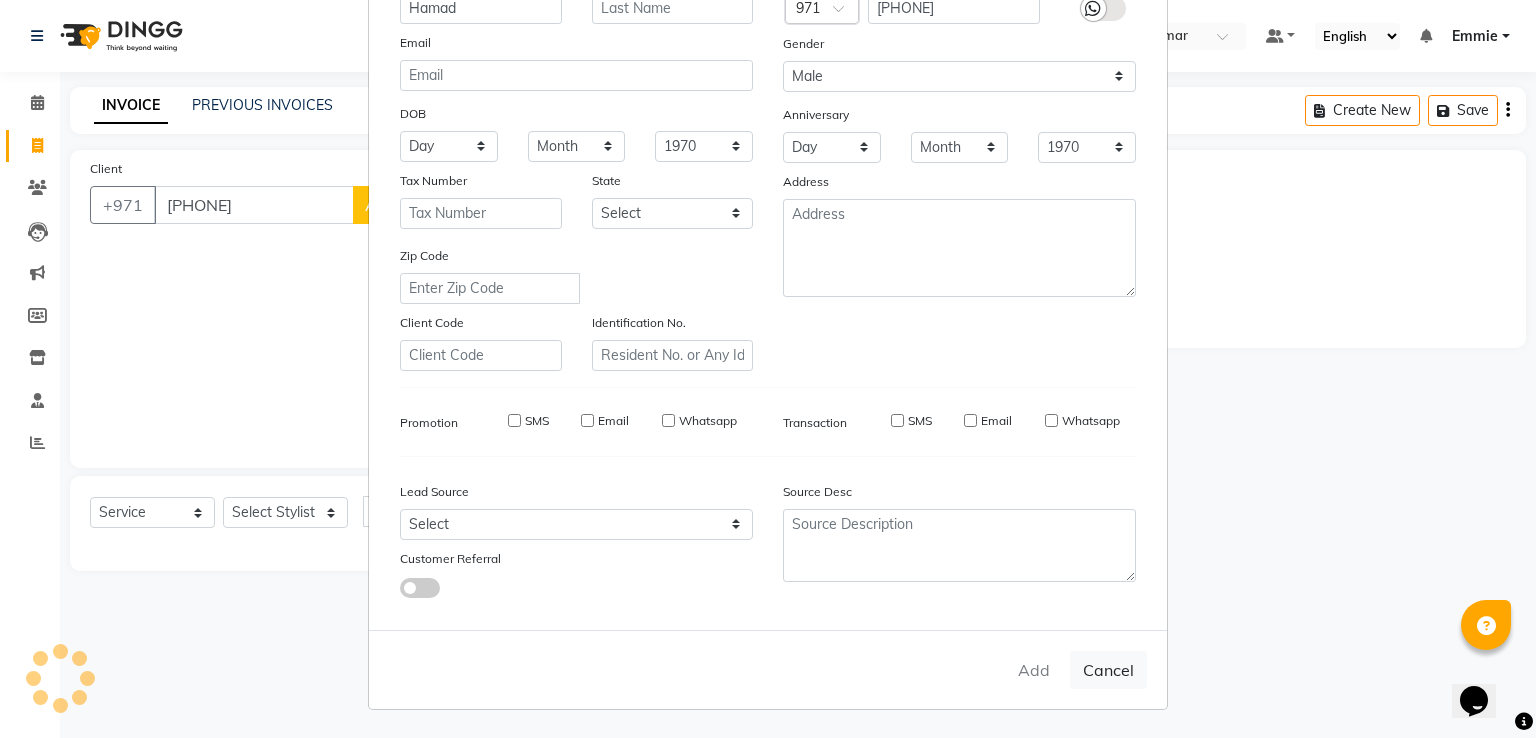 type 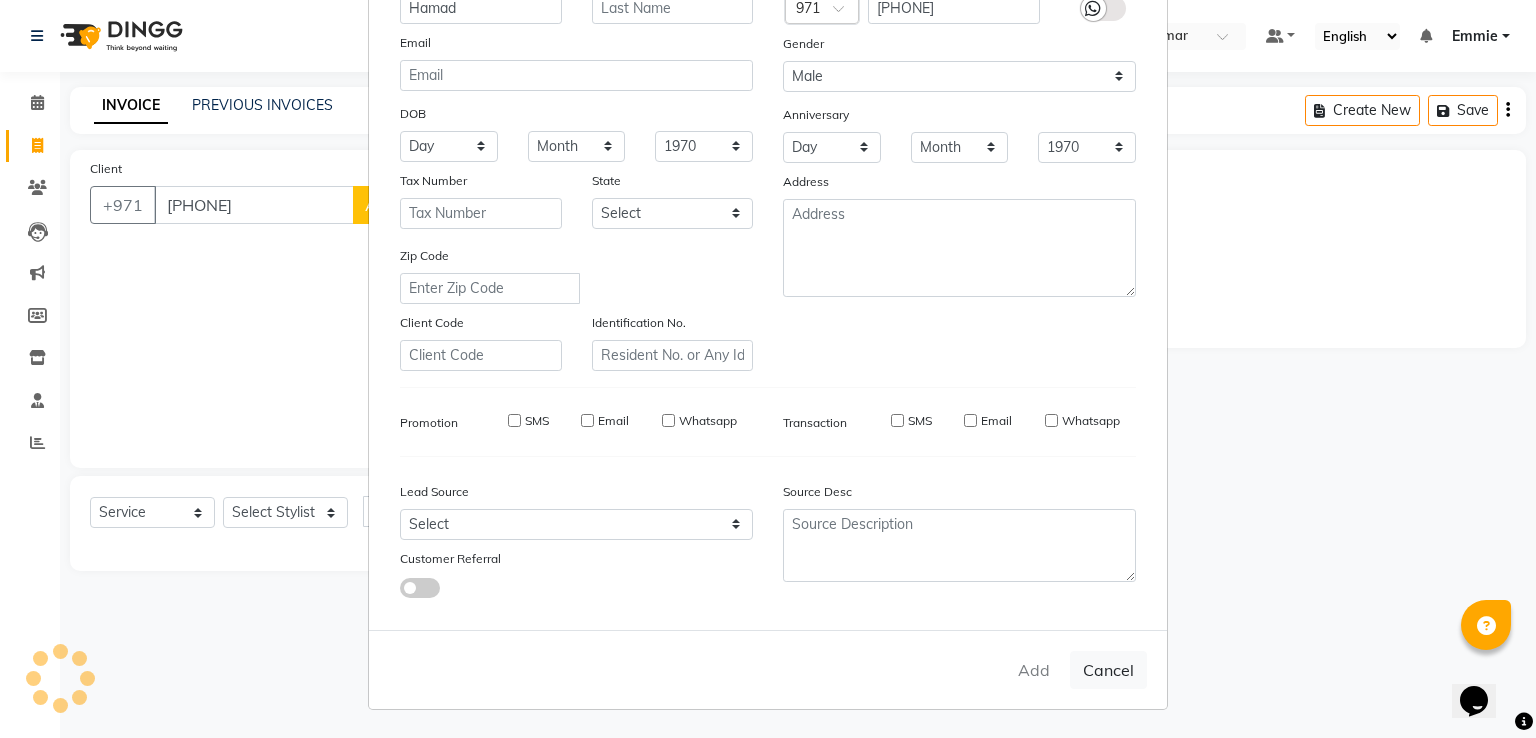 select 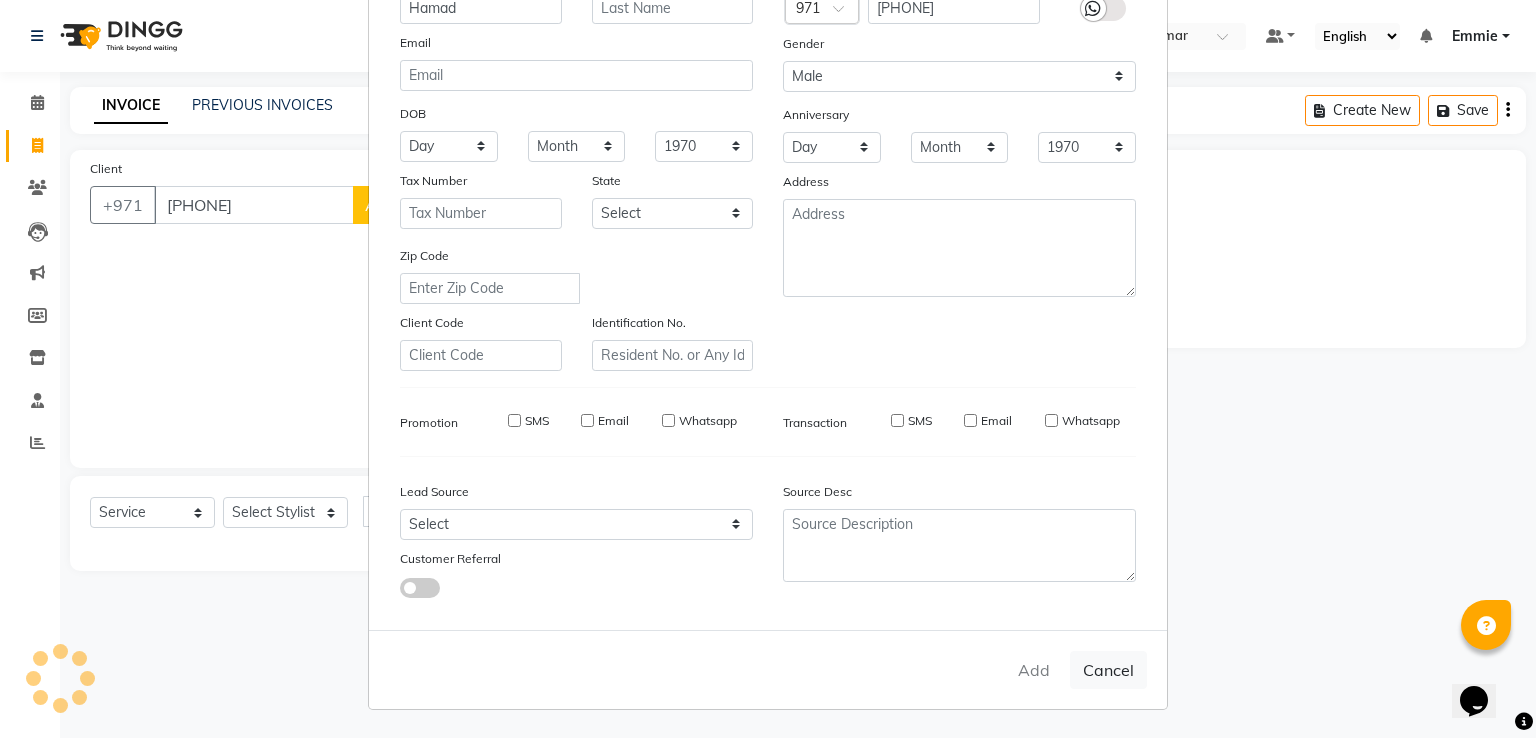 select 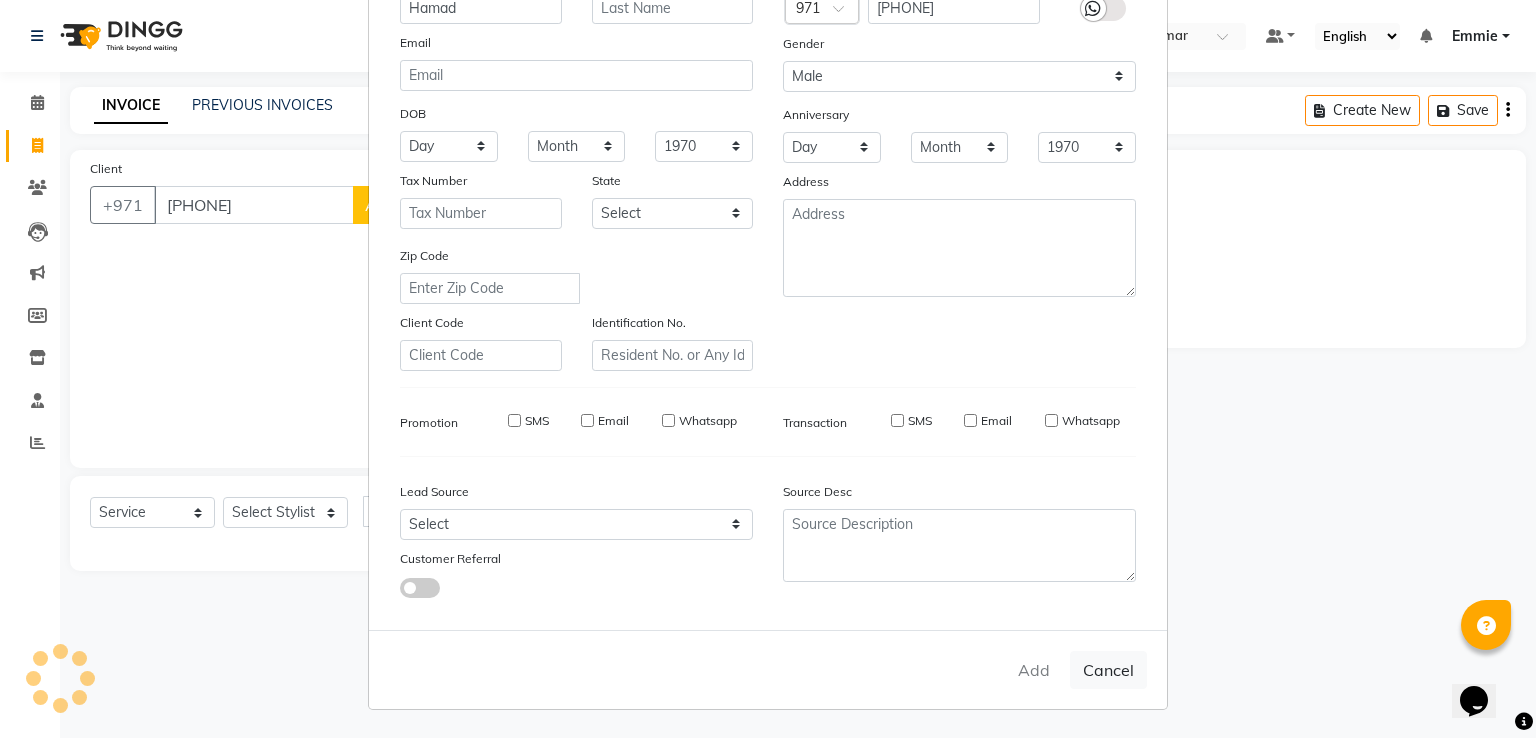 checkbox on "false" 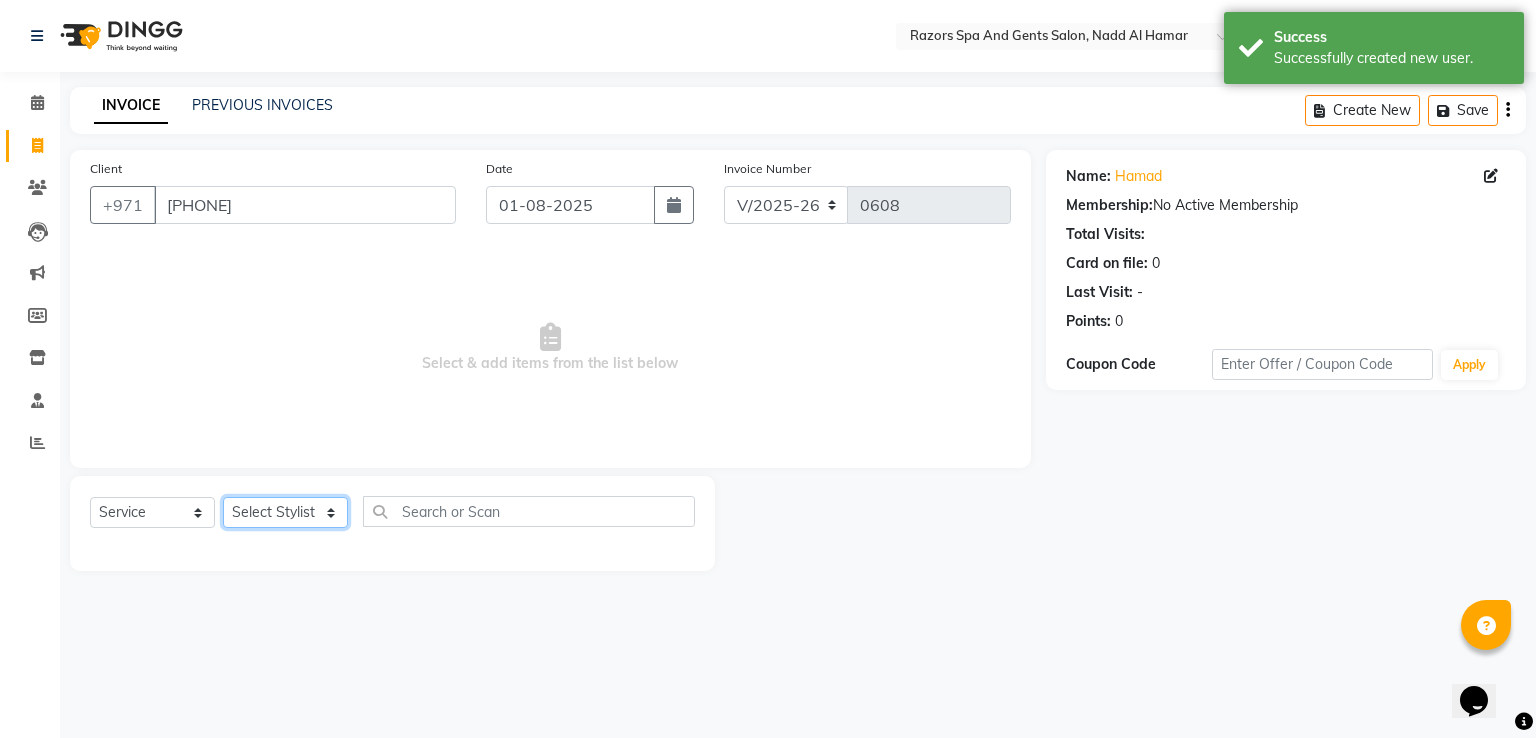click on "Select Stylist [FIRST] [LAST] [FIRST] [LAST] [FIRST] [LAST] [FIRST] [LAST] [FIRST] [LAST]" 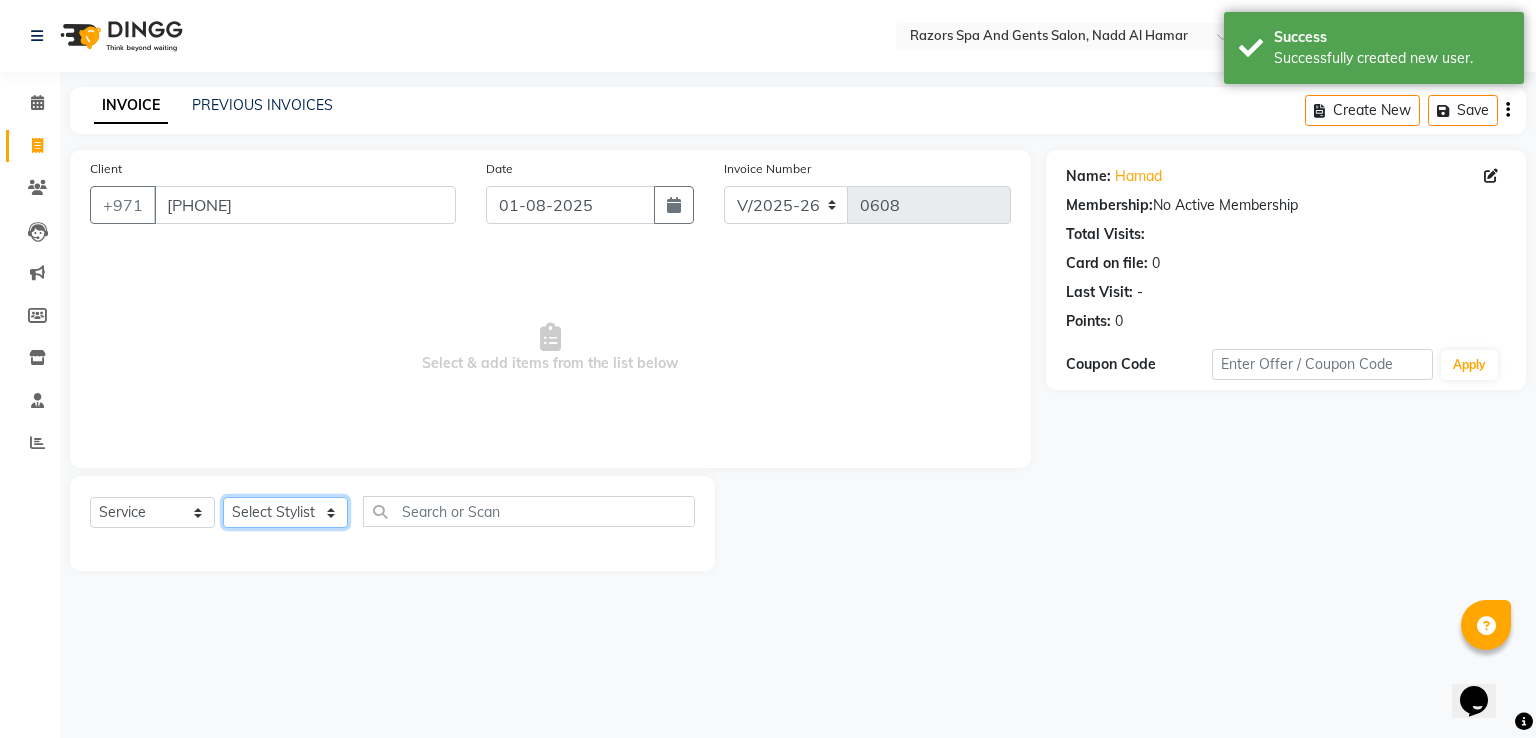 select on "81370" 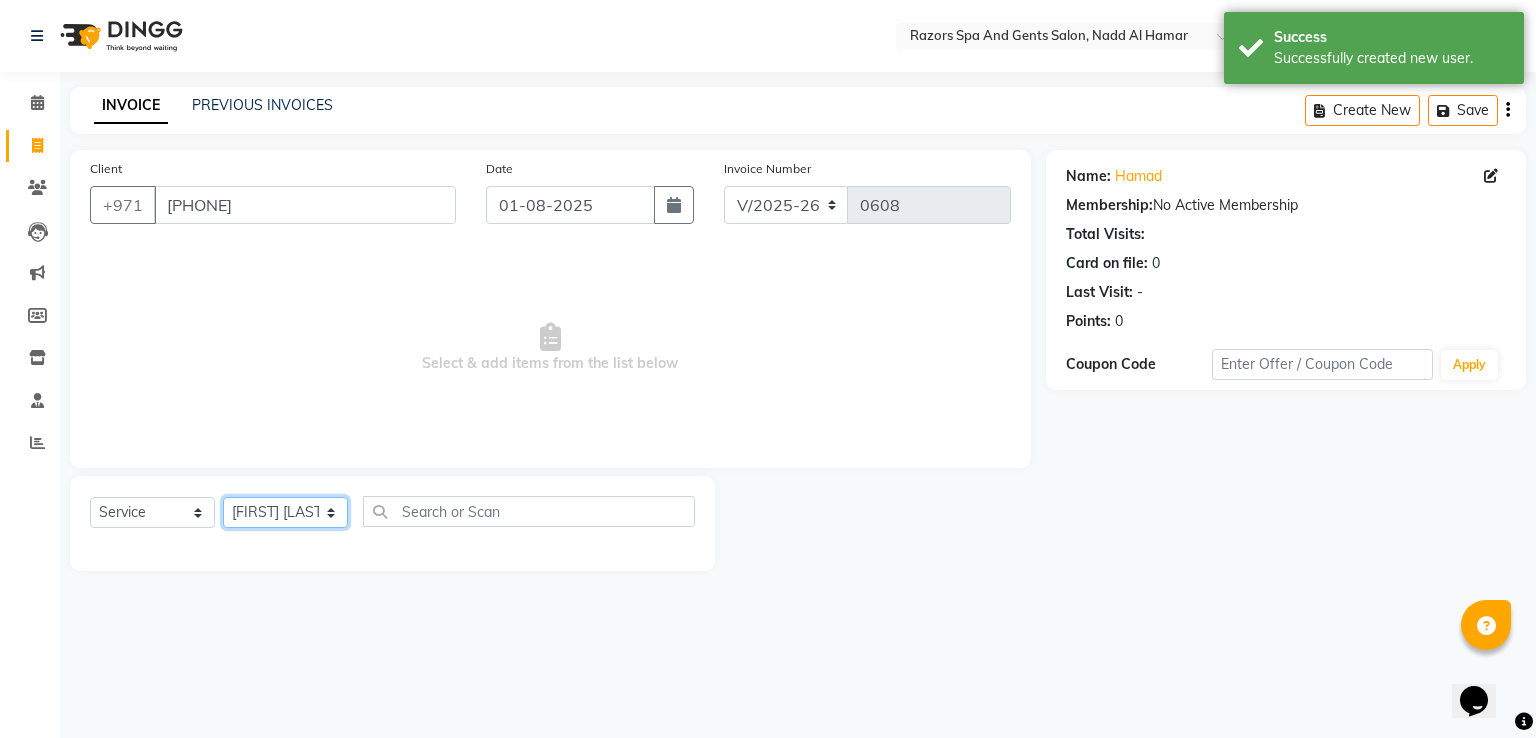 click on "Select Stylist [FIRST] [LAST] [FIRST] [LAST] [FIRST] [LAST] [FIRST] [LAST] [FIRST] [LAST]" 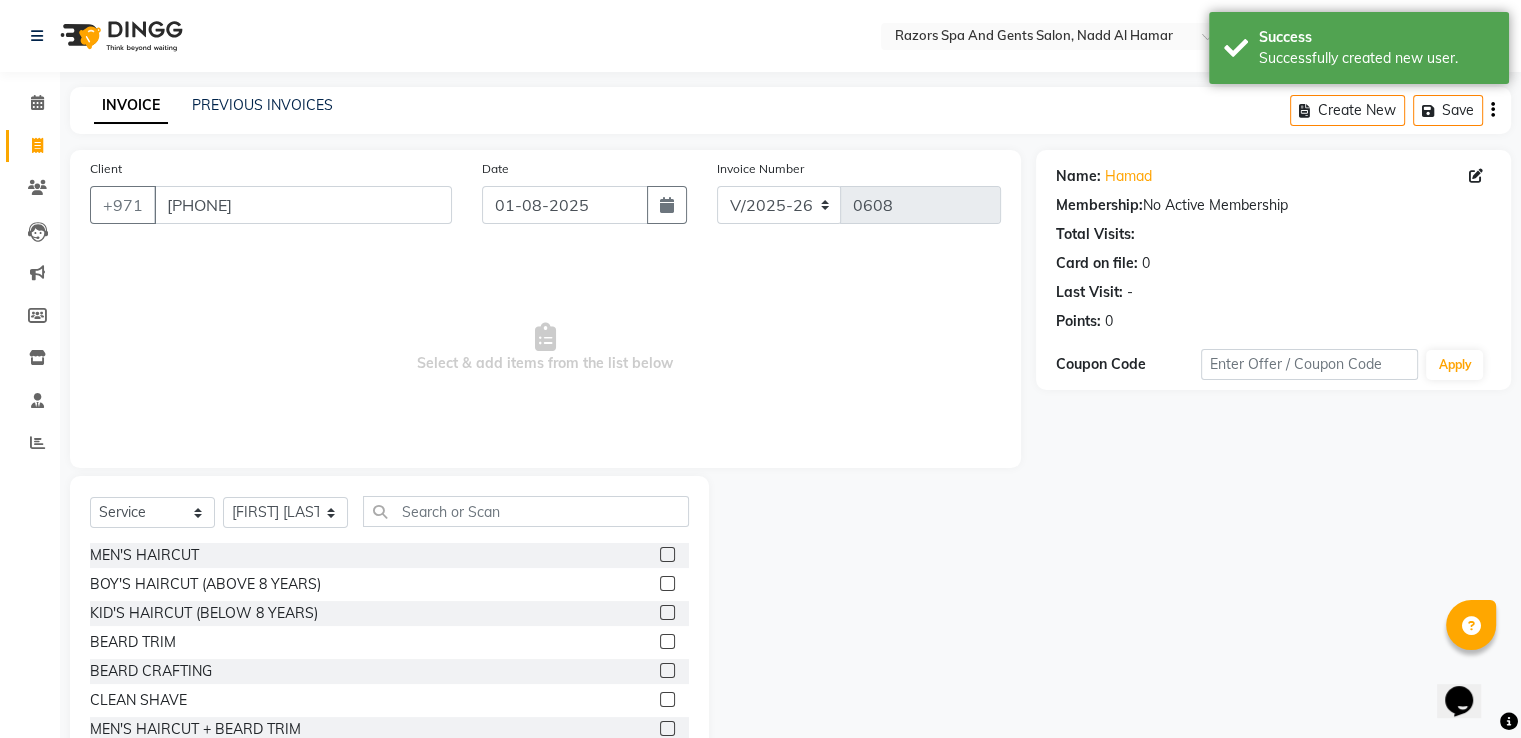 click 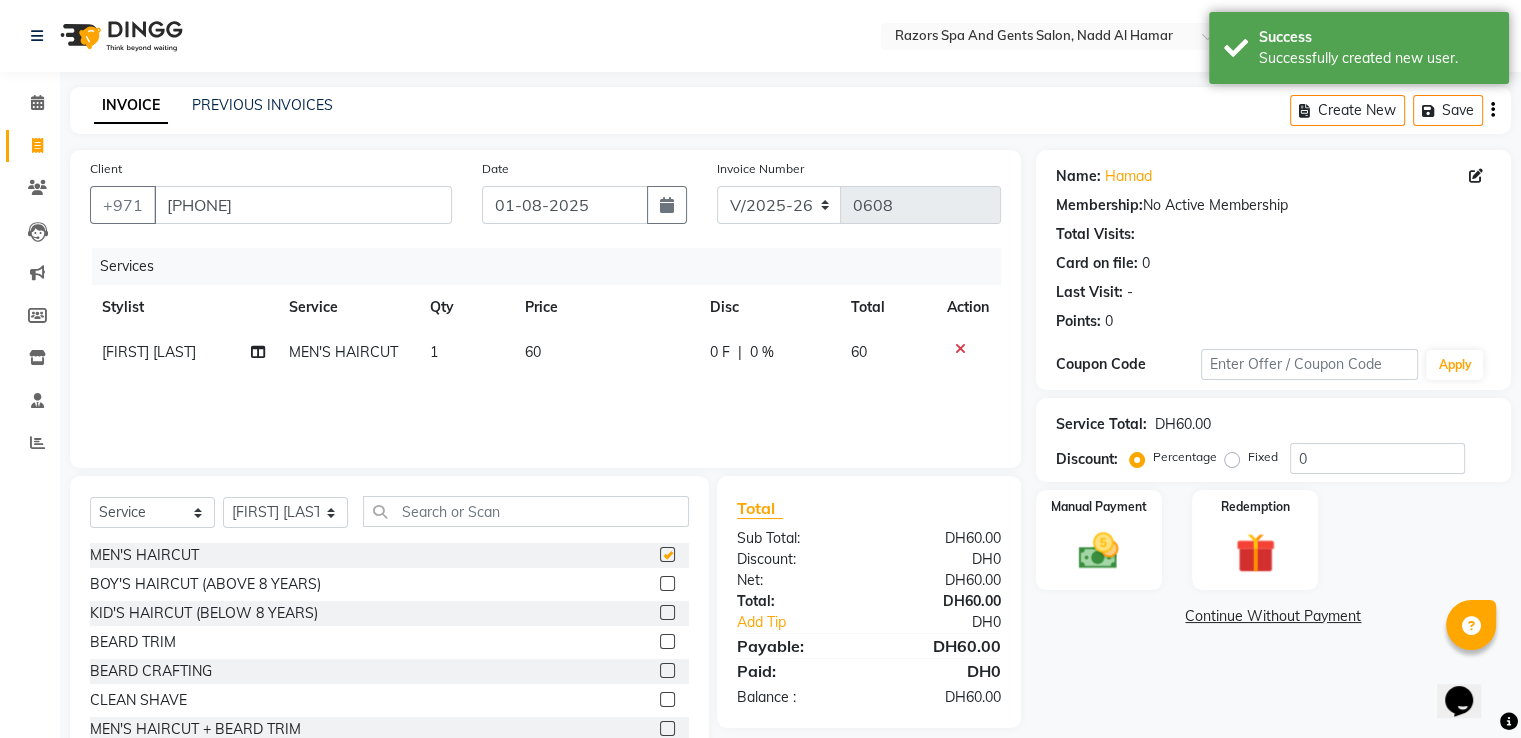 checkbox on "false" 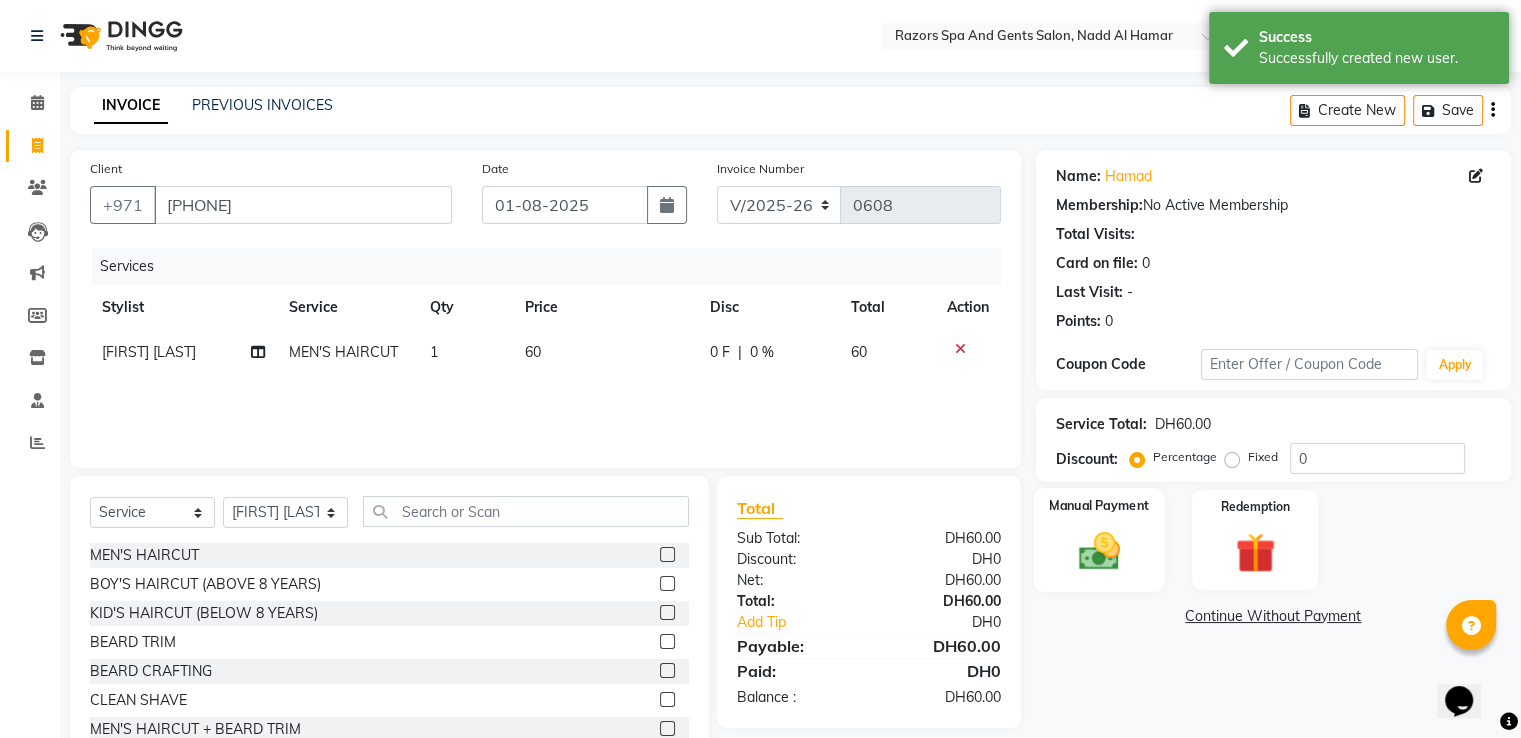 click 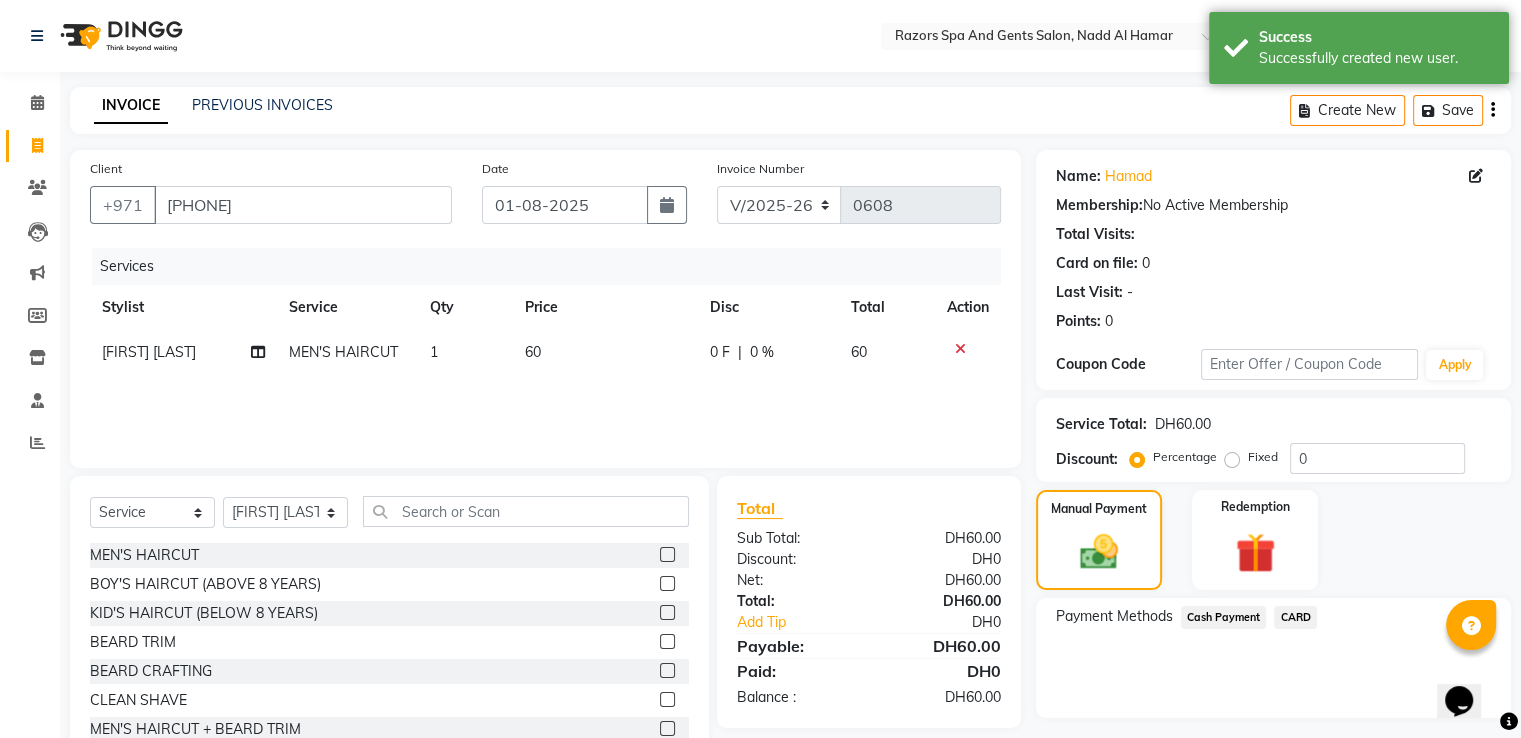 click on "CARD" 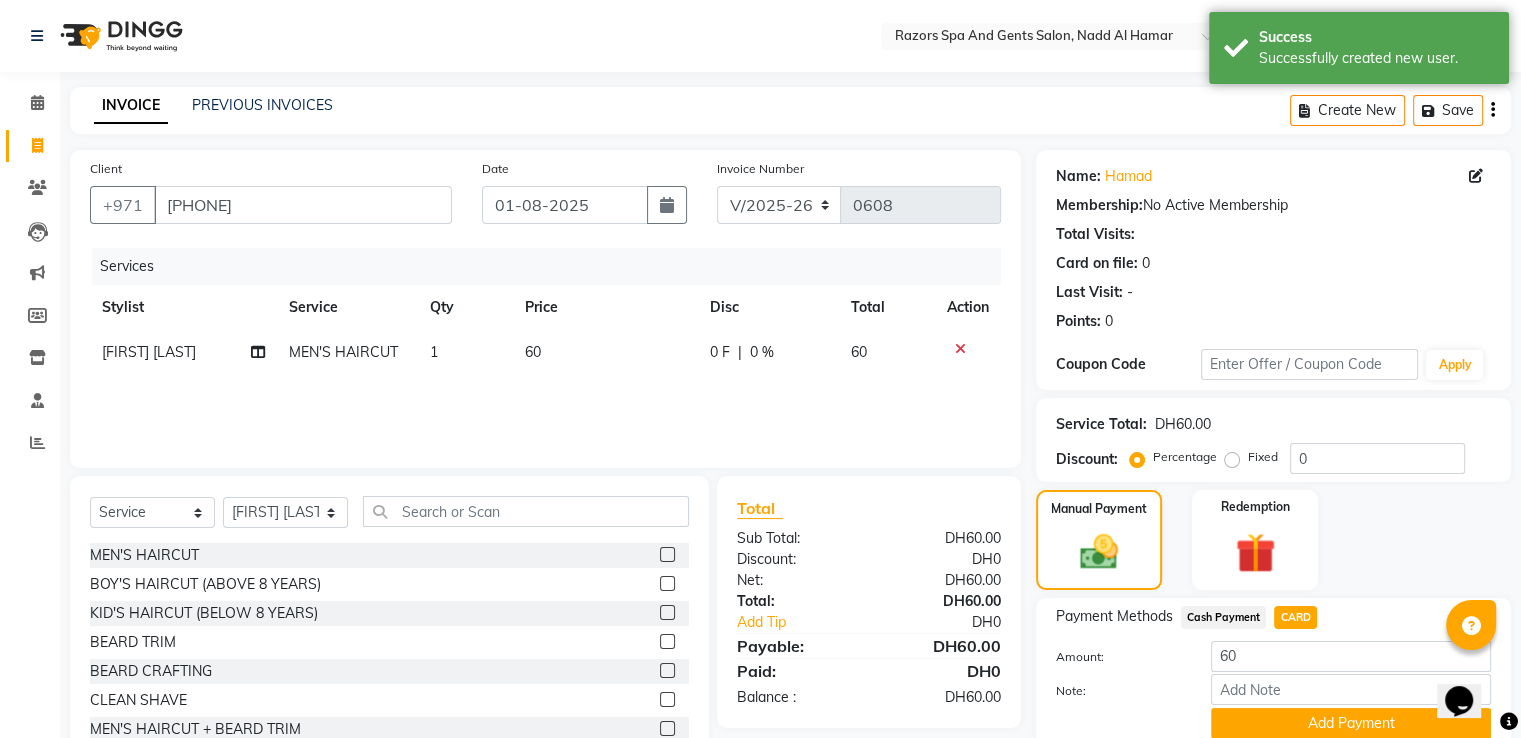 scroll, scrollTop: 81, scrollLeft: 0, axis: vertical 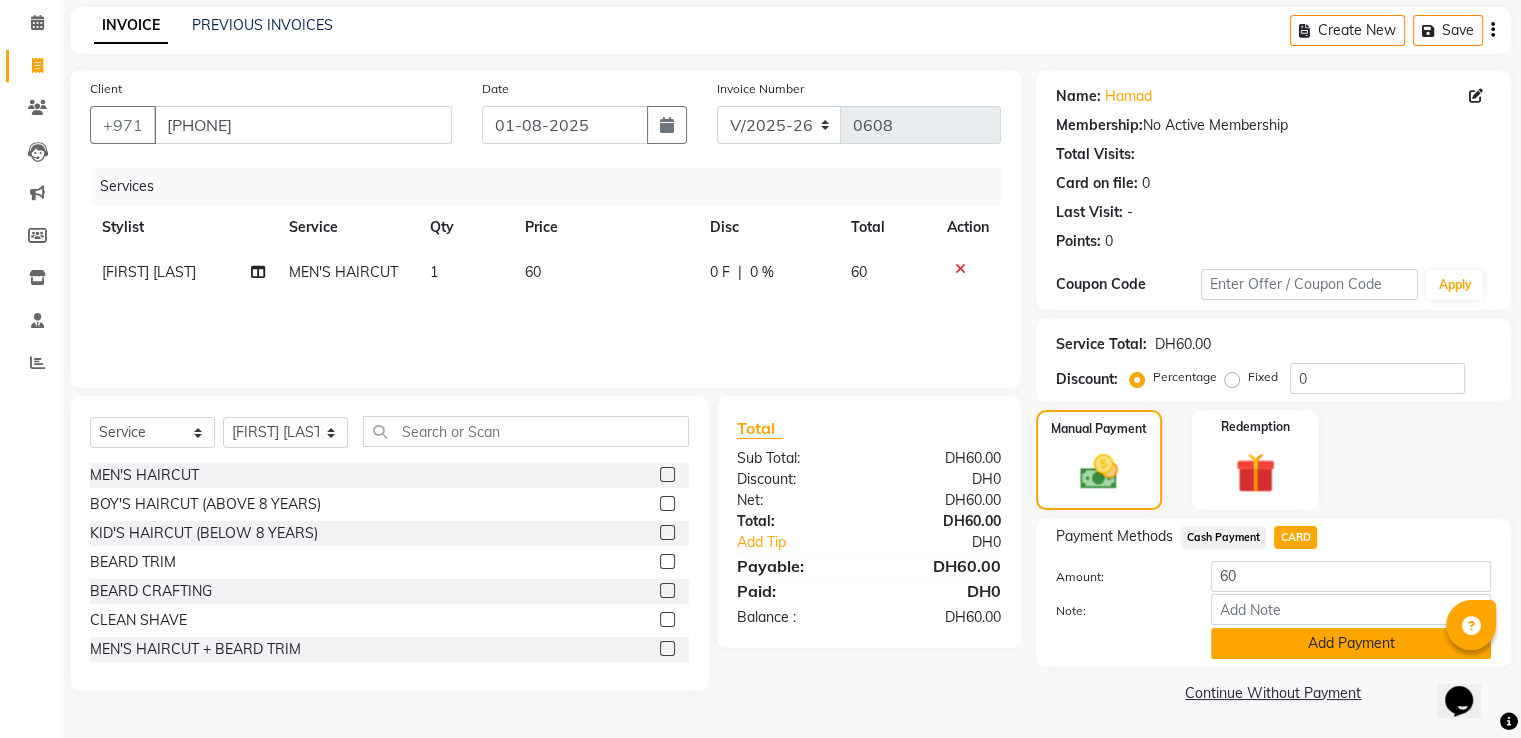 click on "Add Payment" 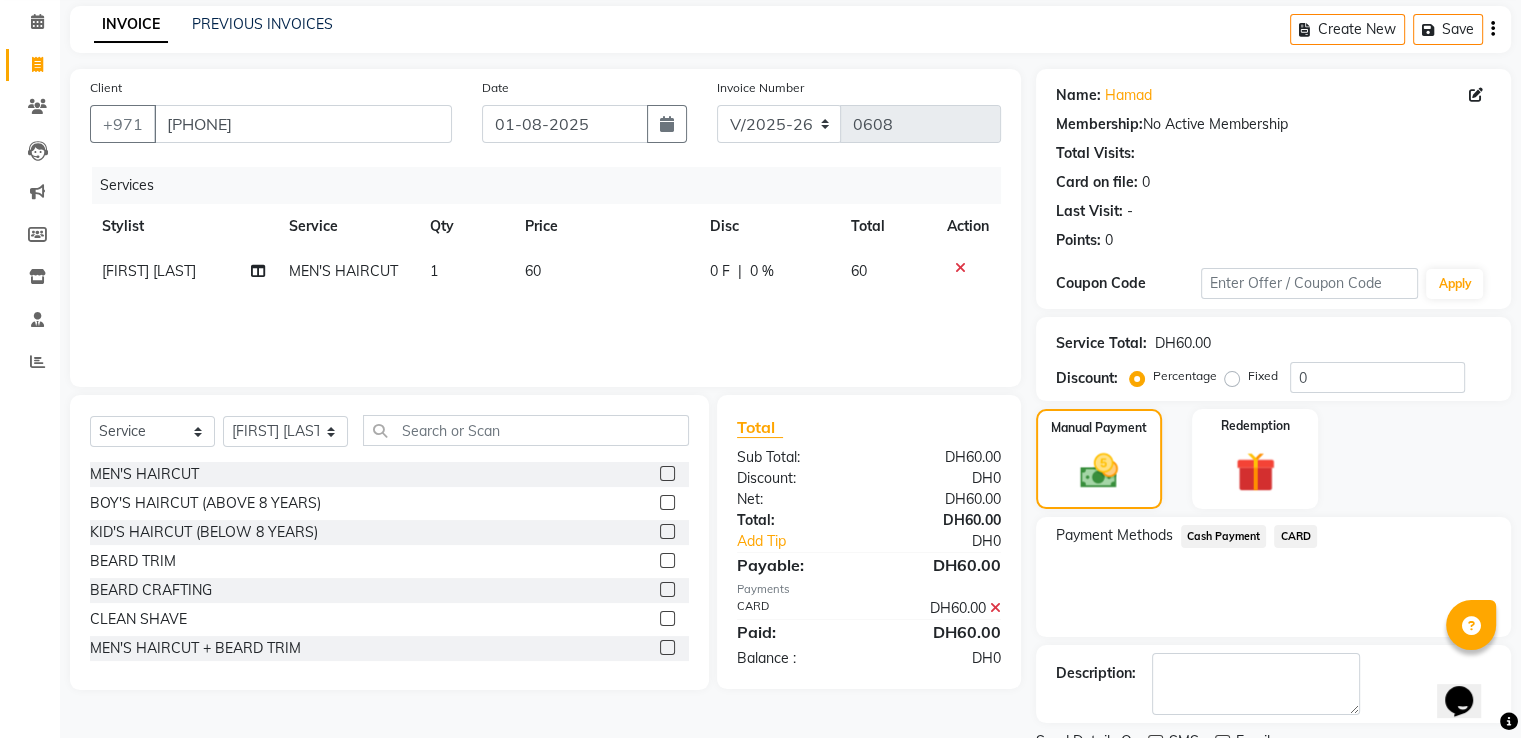 scroll, scrollTop: 163, scrollLeft: 0, axis: vertical 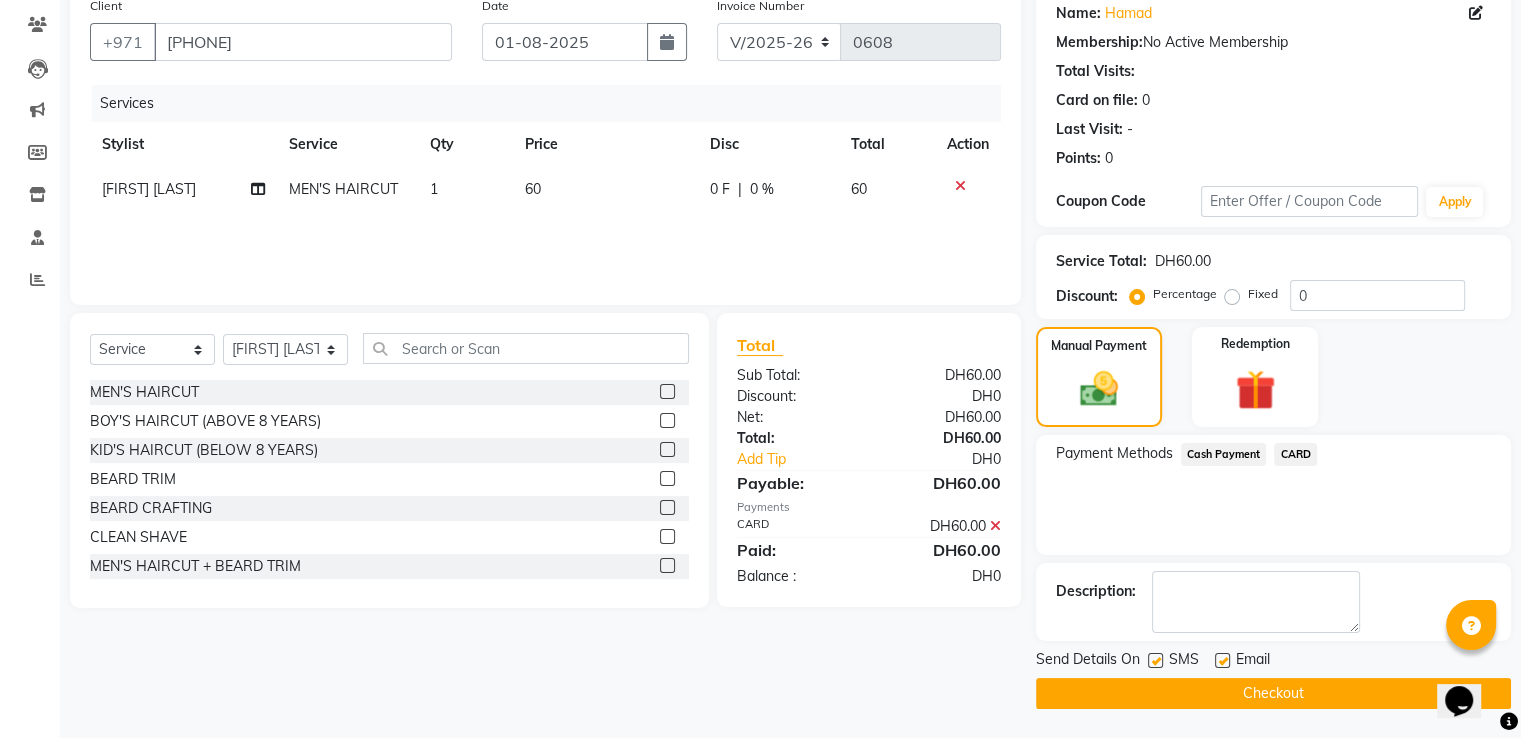 click on "Checkout" 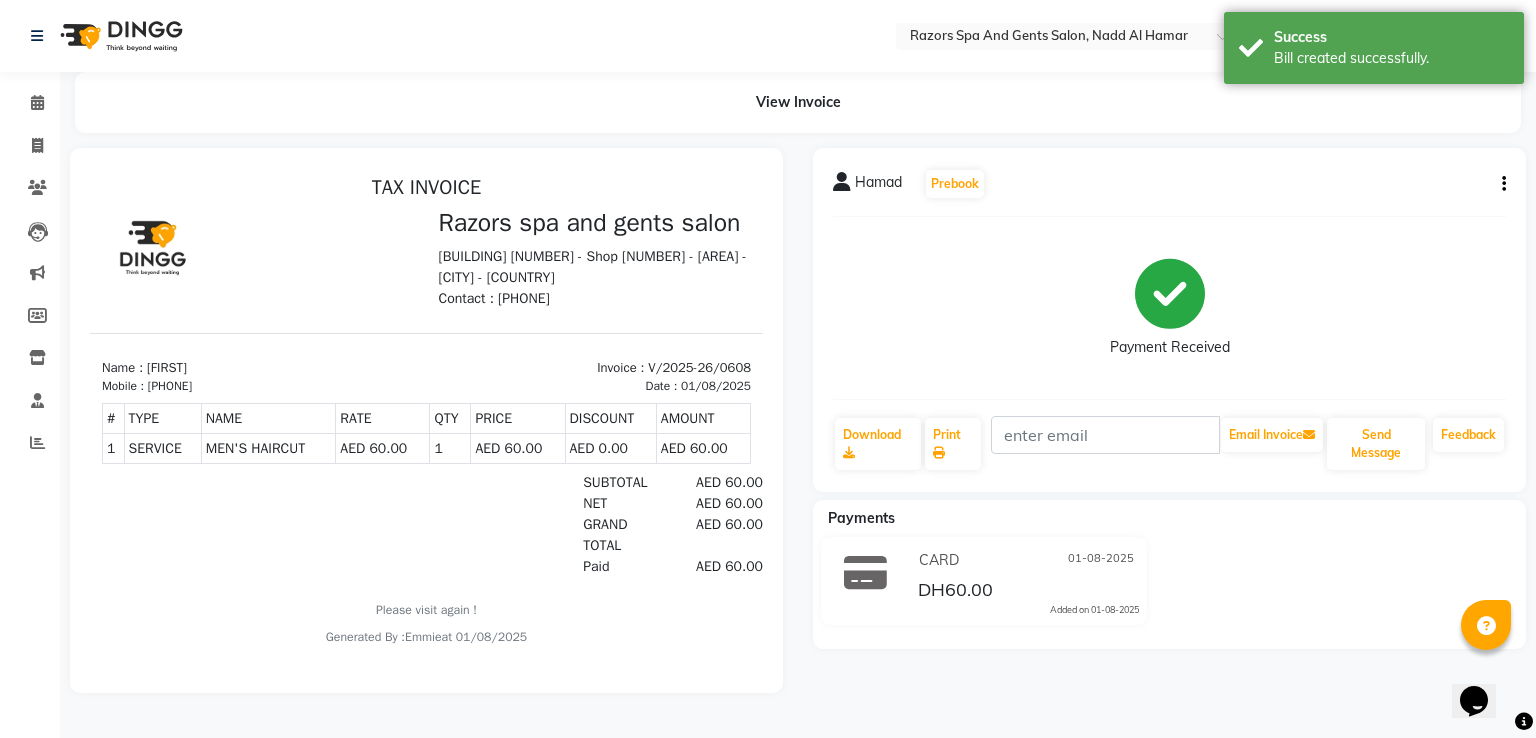 scroll, scrollTop: 0, scrollLeft: 0, axis: both 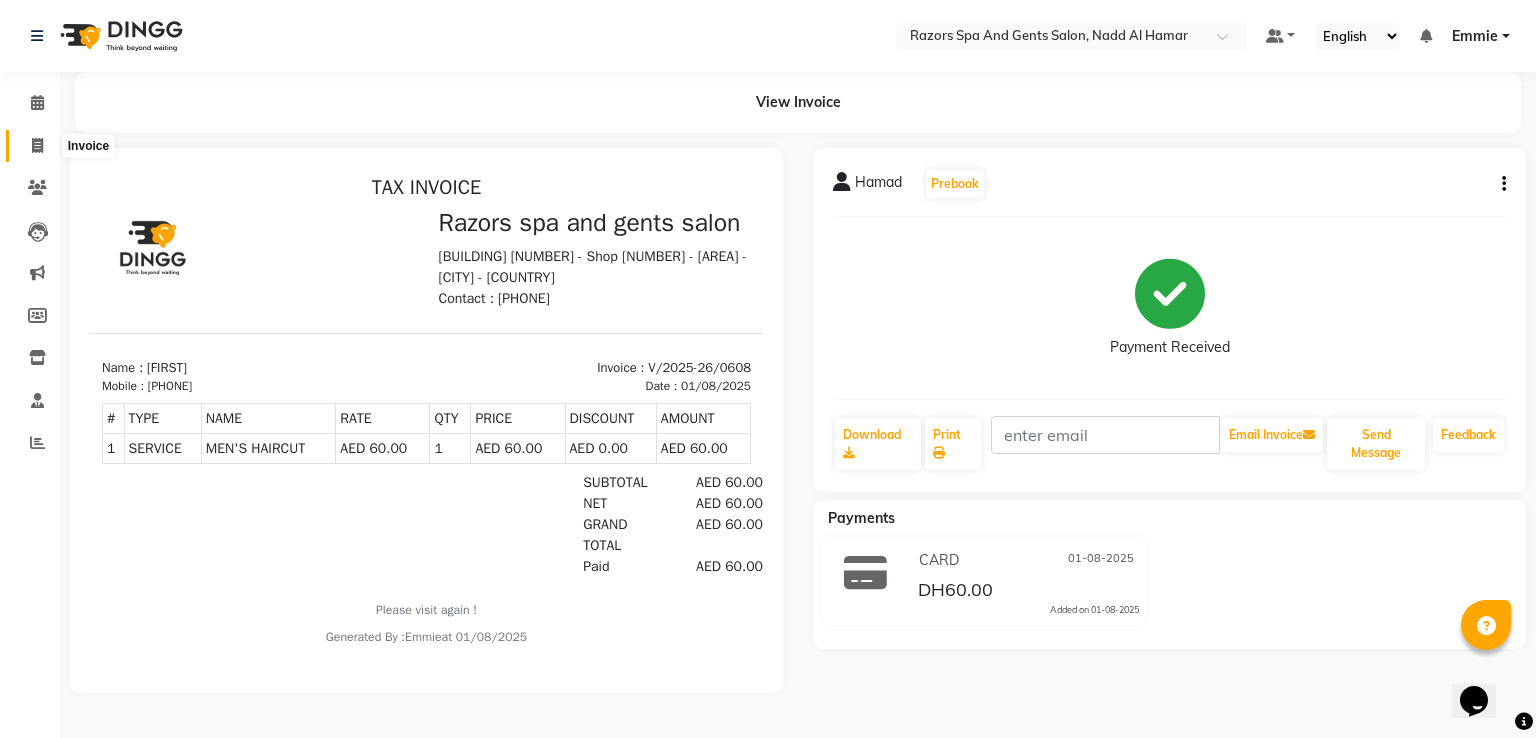click 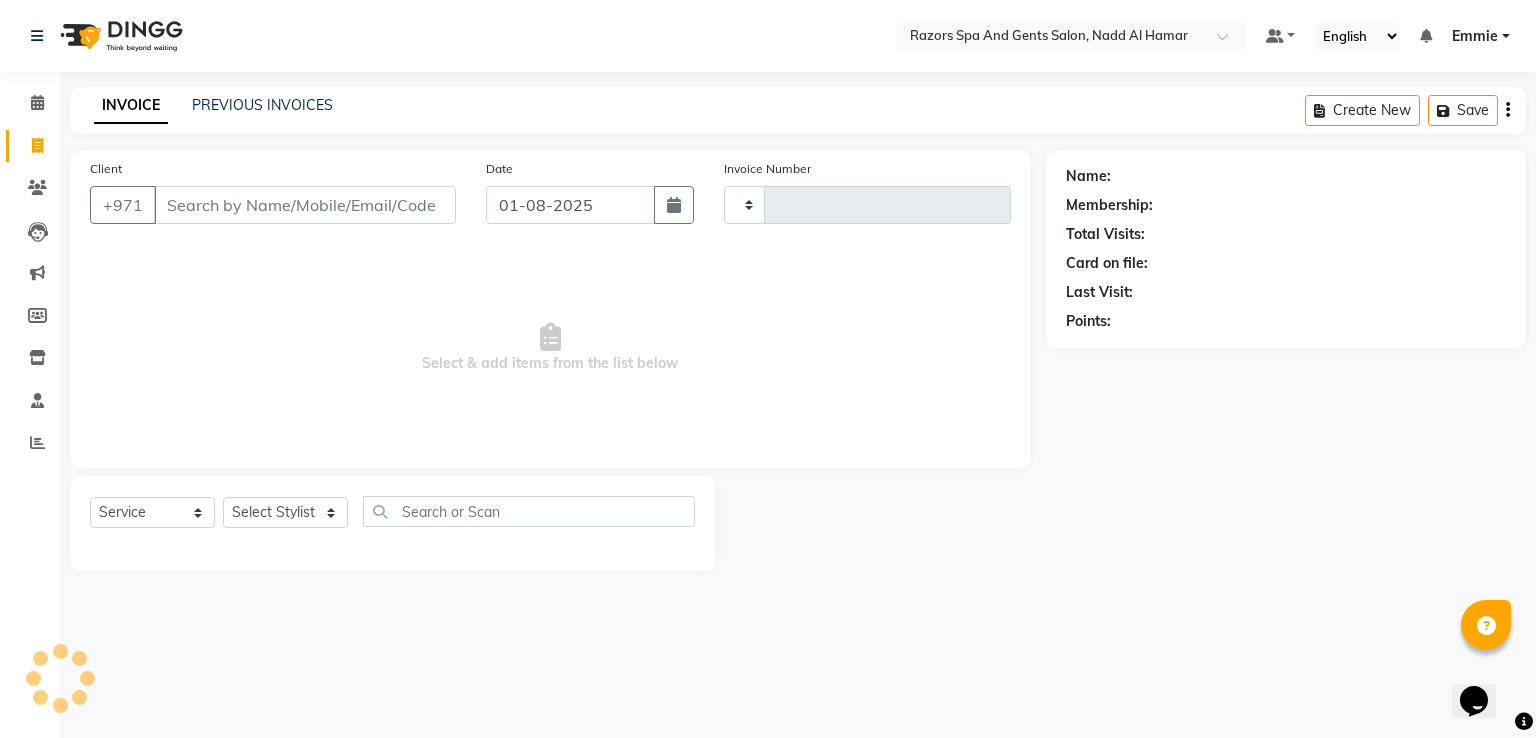 type on "0609" 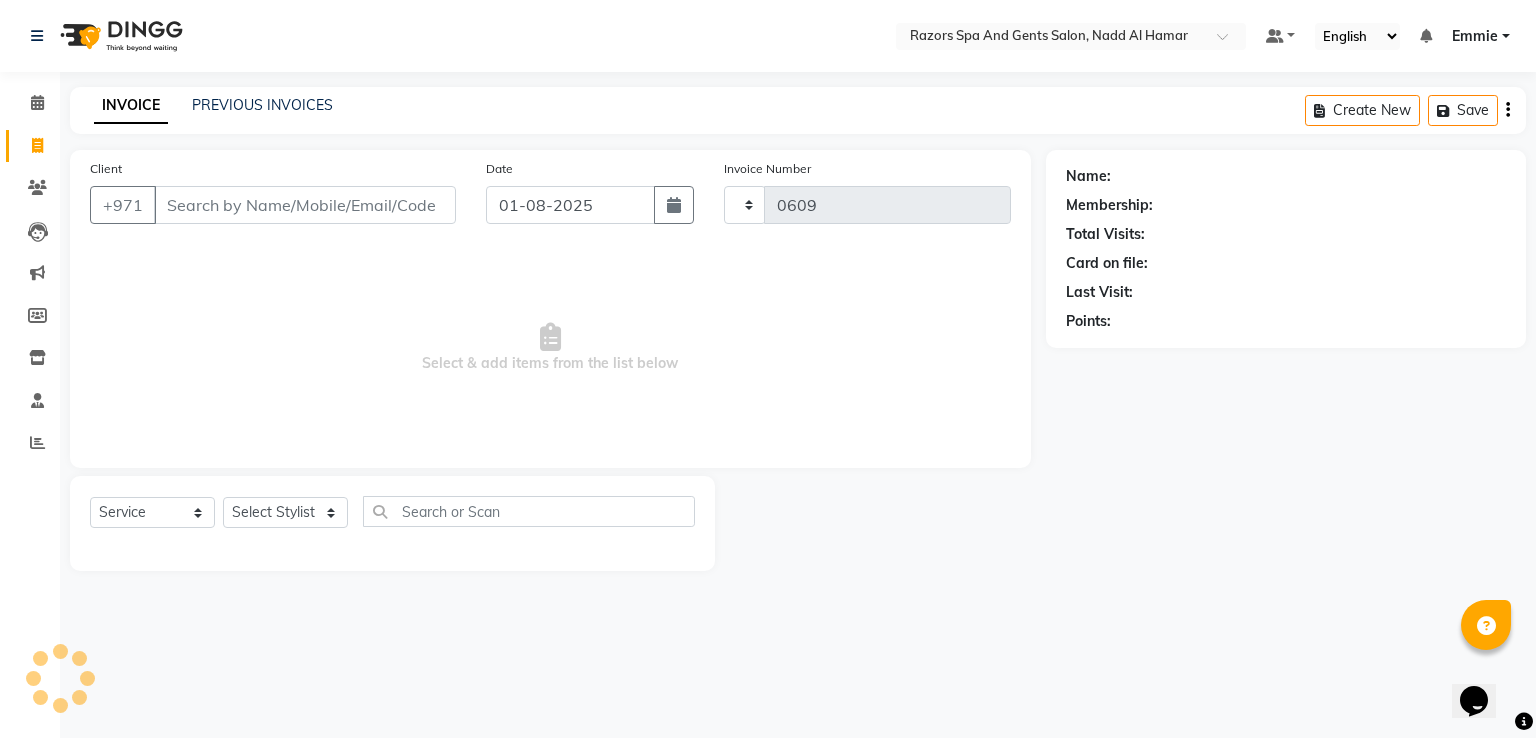 select on "8419" 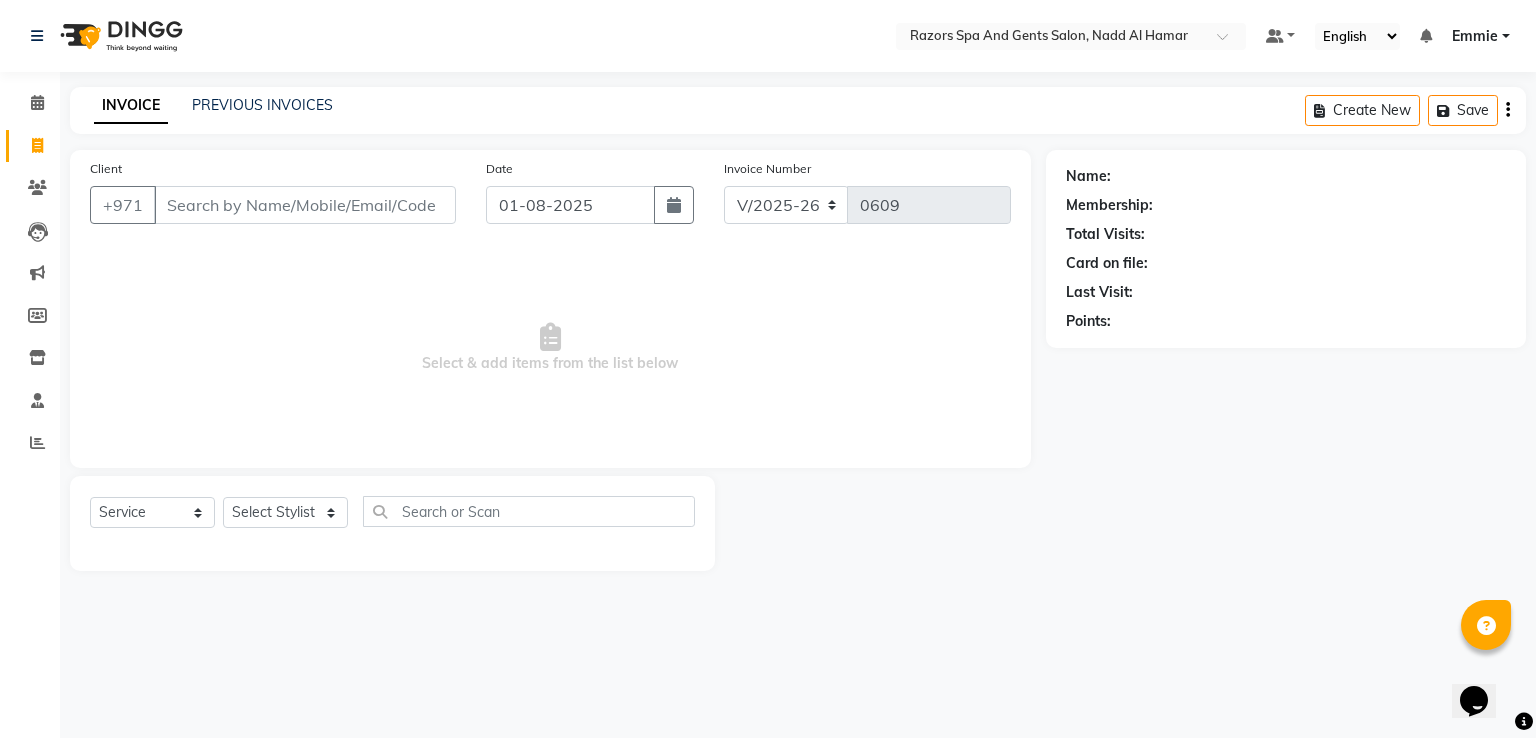 click on "Client" at bounding box center [305, 205] 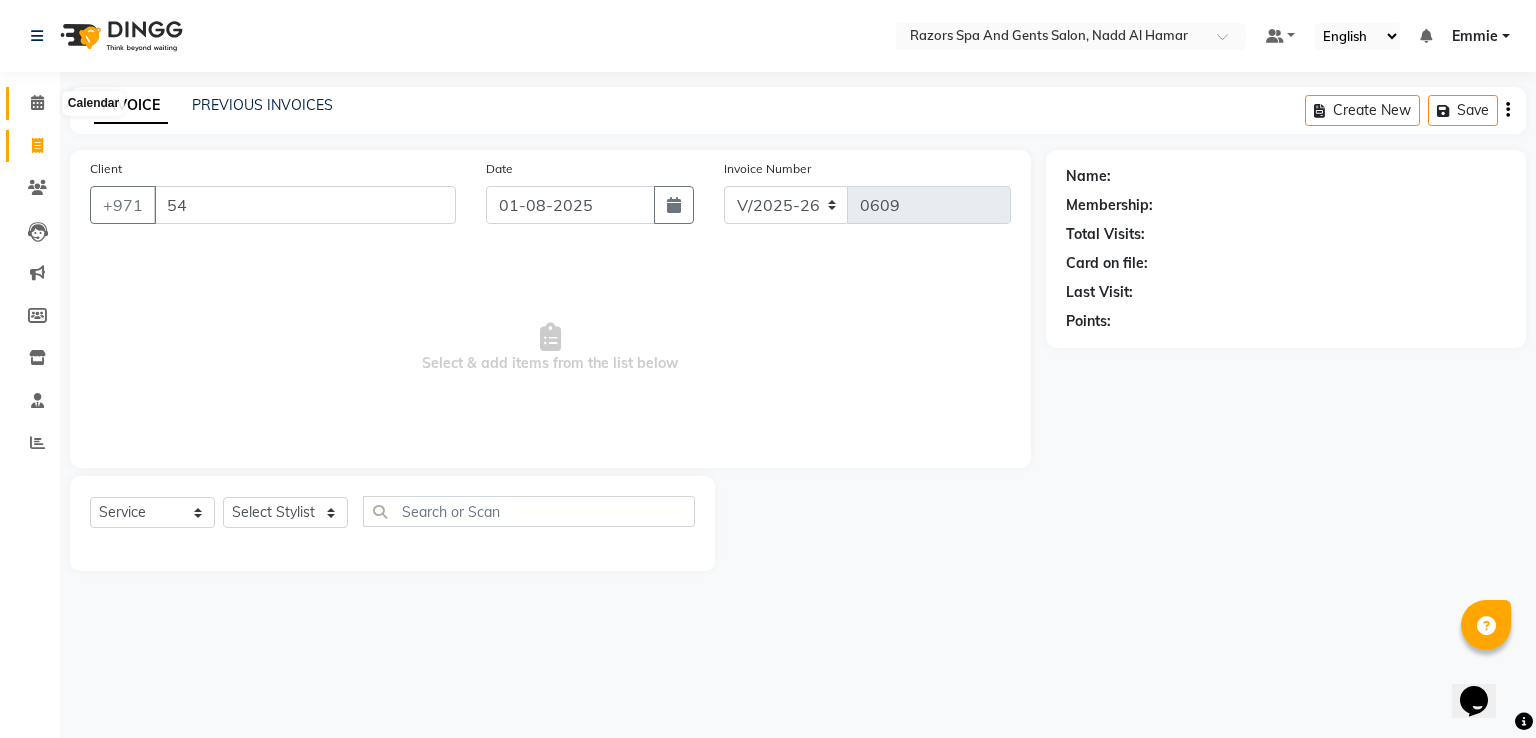 type on "54" 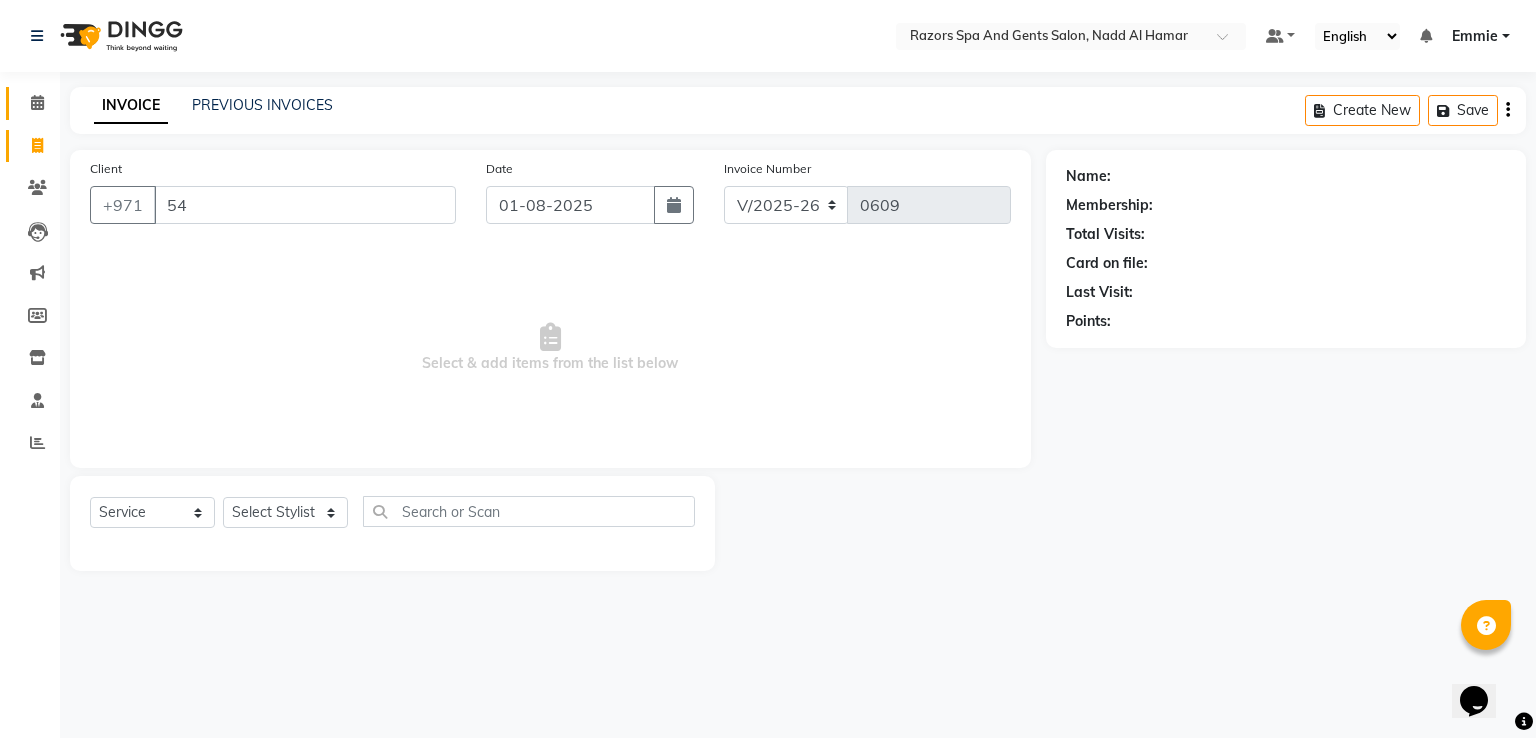 click on "Calendar" 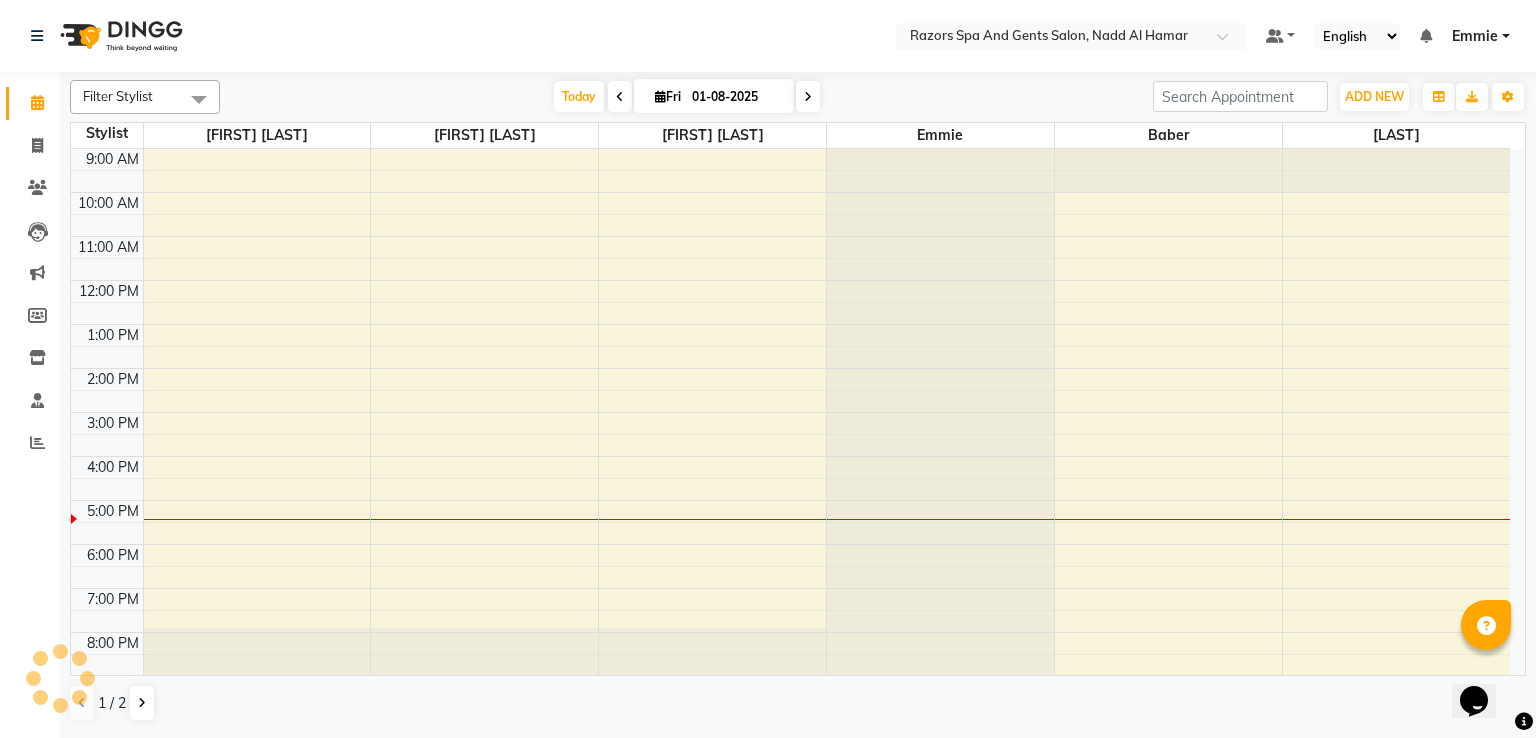 scroll, scrollTop: 0, scrollLeft: 0, axis: both 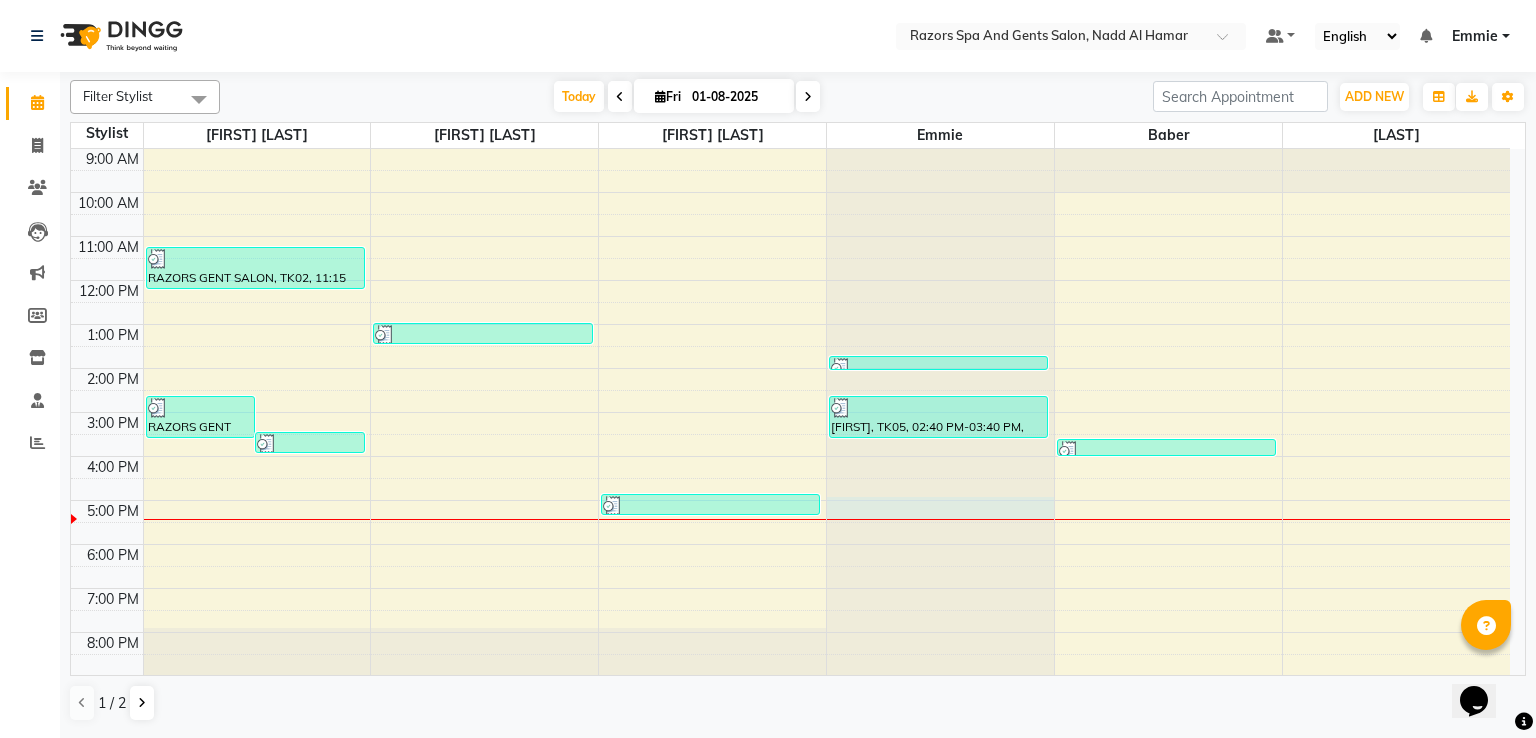 click at bounding box center (940, 149) 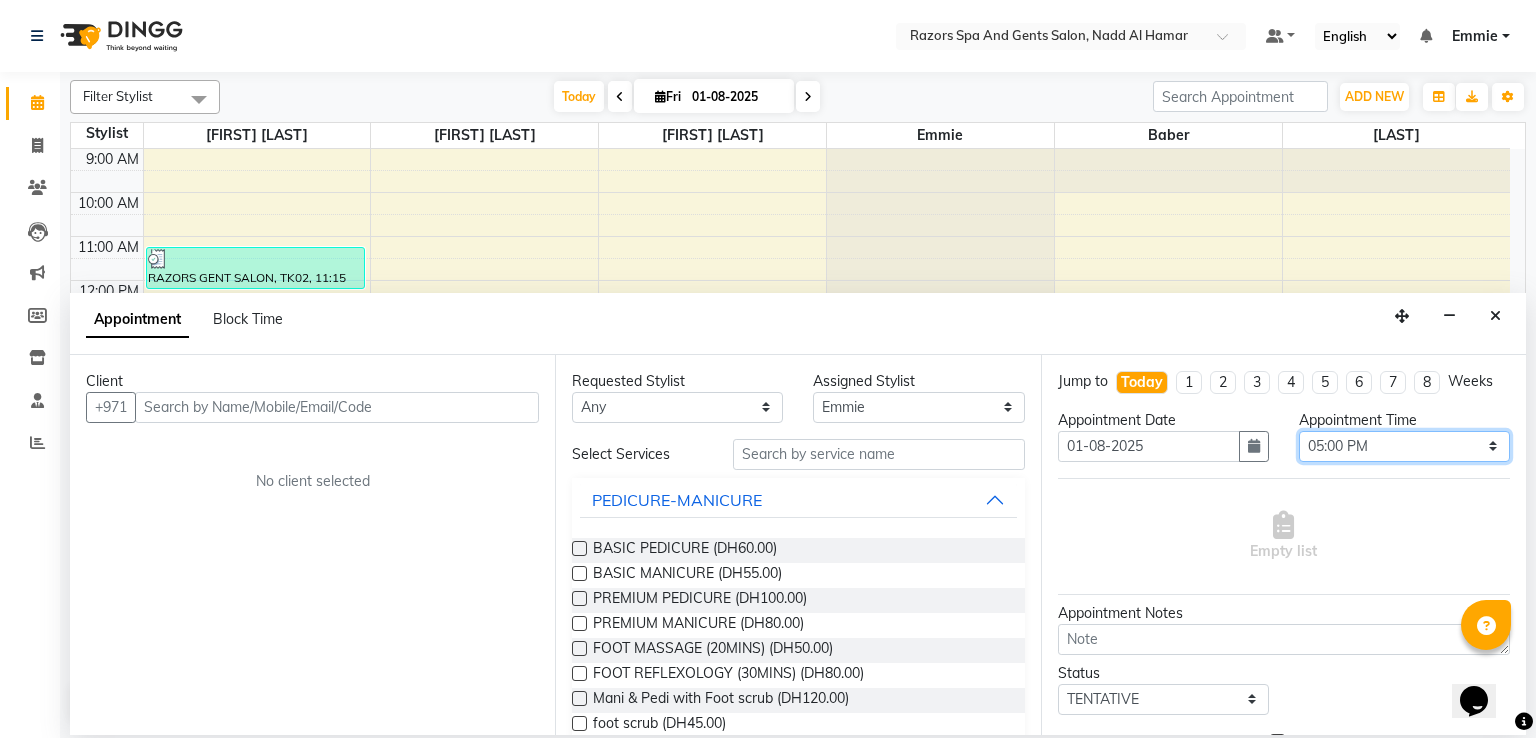 click on "Select 10:00 AM 10:15 AM 10:30 AM 10:45 AM 11:00 AM 11:15 AM 11:30 AM 11:45 AM 12:00 PM 12:15 PM 12:30 PM 12:45 PM 01:00 PM 01:15 PM 01:30 PM 01:45 PM 02:00 PM 02:15 PM 02:30 PM 02:45 PM 03:00 PM 03:15 PM 03:30 PM 03:45 PM 04:00 PM 04:15 PM 04:30 PM 04:45 PM 05:00 PM 05:15 PM 05:30 PM 05:45 PM 06:00 PM 06:15 PM 06:30 PM 06:45 PM 07:00 PM 07:15 PM 07:30 PM 07:45 PM 08:00 PM 08:15 PM 08:30 PM 08:45 PM 09:00 PM 09:15 PM 09:30 PM 09:45 PM 10:00 PM 10:15 PM 10:30 PM 10:45 PM 11:00 PM" at bounding box center (1404, 446) 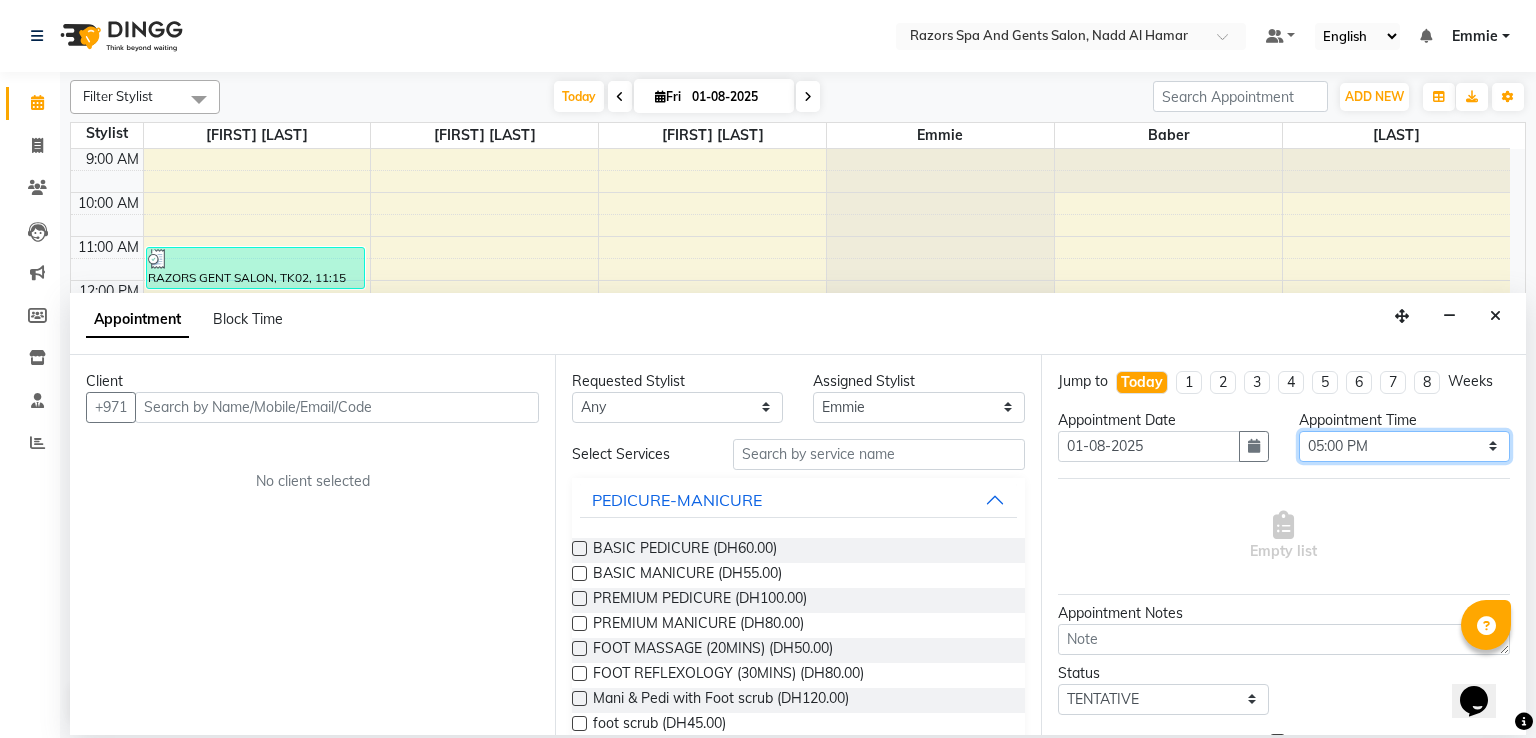 select on "1080" 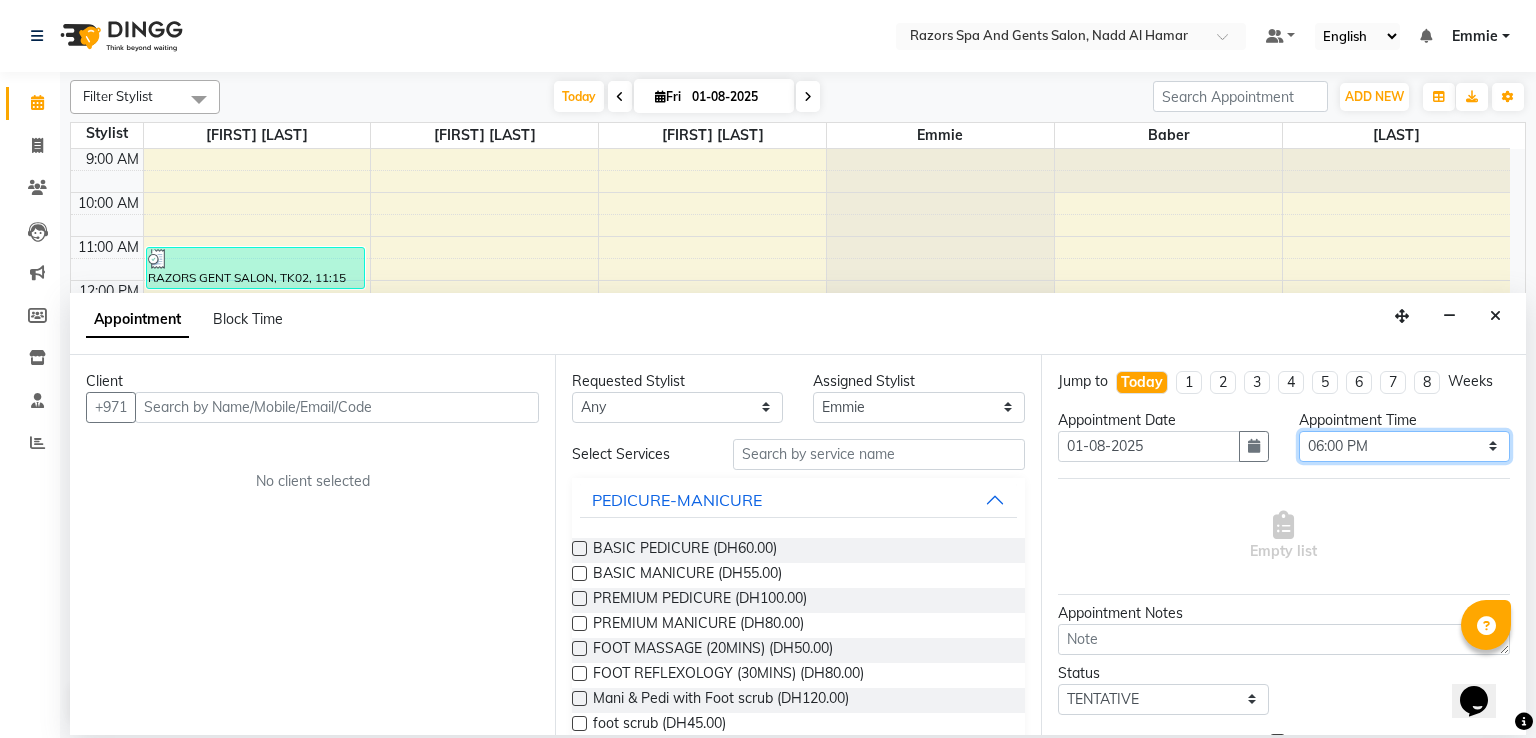 click on "Select 10:00 AM 10:15 AM 10:30 AM 10:45 AM 11:00 AM 11:15 AM 11:30 AM 11:45 AM 12:00 PM 12:15 PM 12:30 PM 12:45 PM 01:00 PM 01:15 PM 01:30 PM 01:45 PM 02:00 PM 02:15 PM 02:30 PM 02:45 PM 03:00 PM 03:15 PM 03:30 PM 03:45 PM 04:00 PM 04:15 PM 04:30 PM 04:45 PM 05:00 PM 05:15 PM 05:30 PM 05:45 PM 06:00 PM 06:15 PM 06:30 PM 06:45 PM 07:00 PM 07:15 PM 07:30 PM 07:45 PM 08:00 PM 08:15 PM 08:30 PM 08:45 PM 09:00 PM 09:15 PM 09:30 PM 09:45 PM 10:00 PM 10:15 PM 10:30 PM 10:45 PM 11:00 PM" at bounding box center [1404, 446] 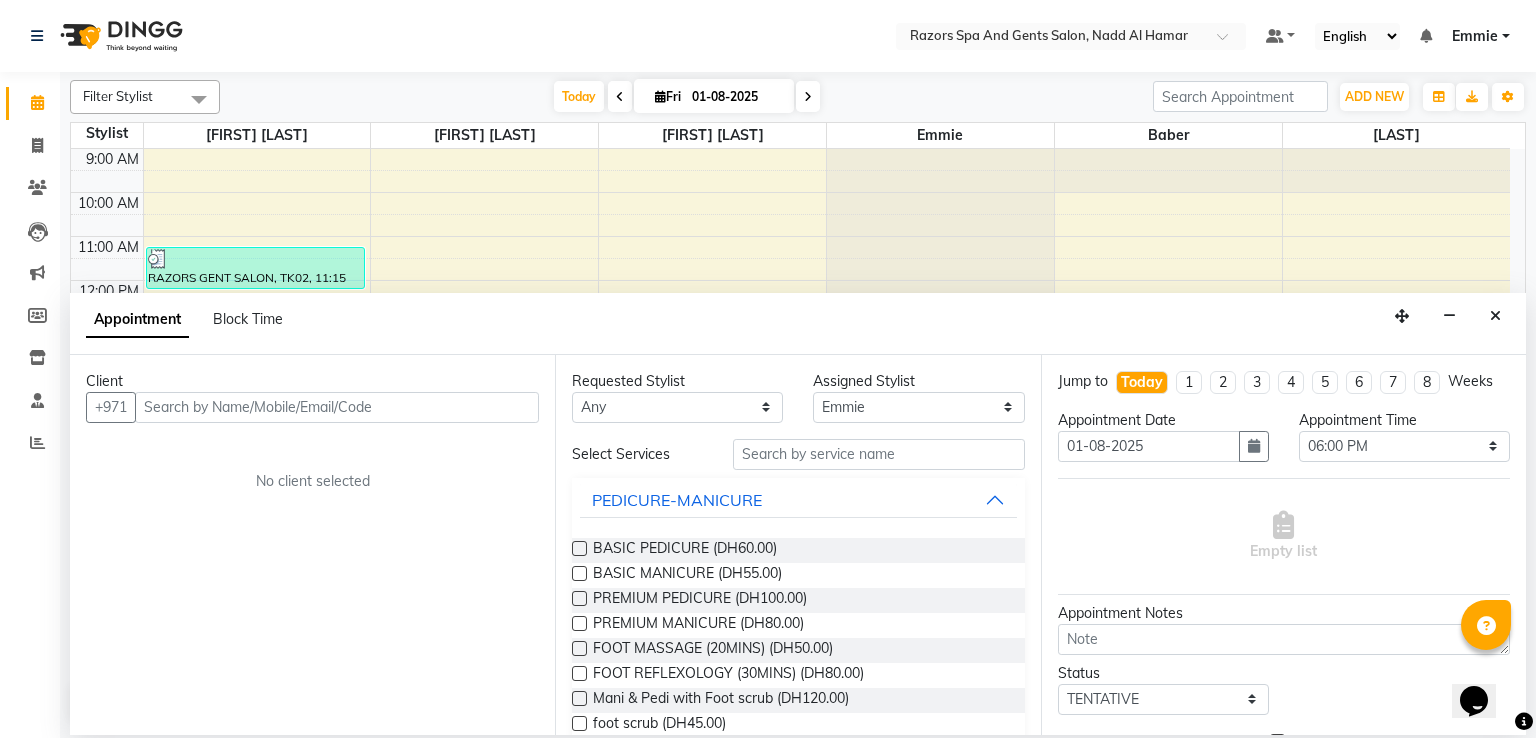 click on "BASIC PEDICURE (DH60.00)" at bounding box center [798, 550] 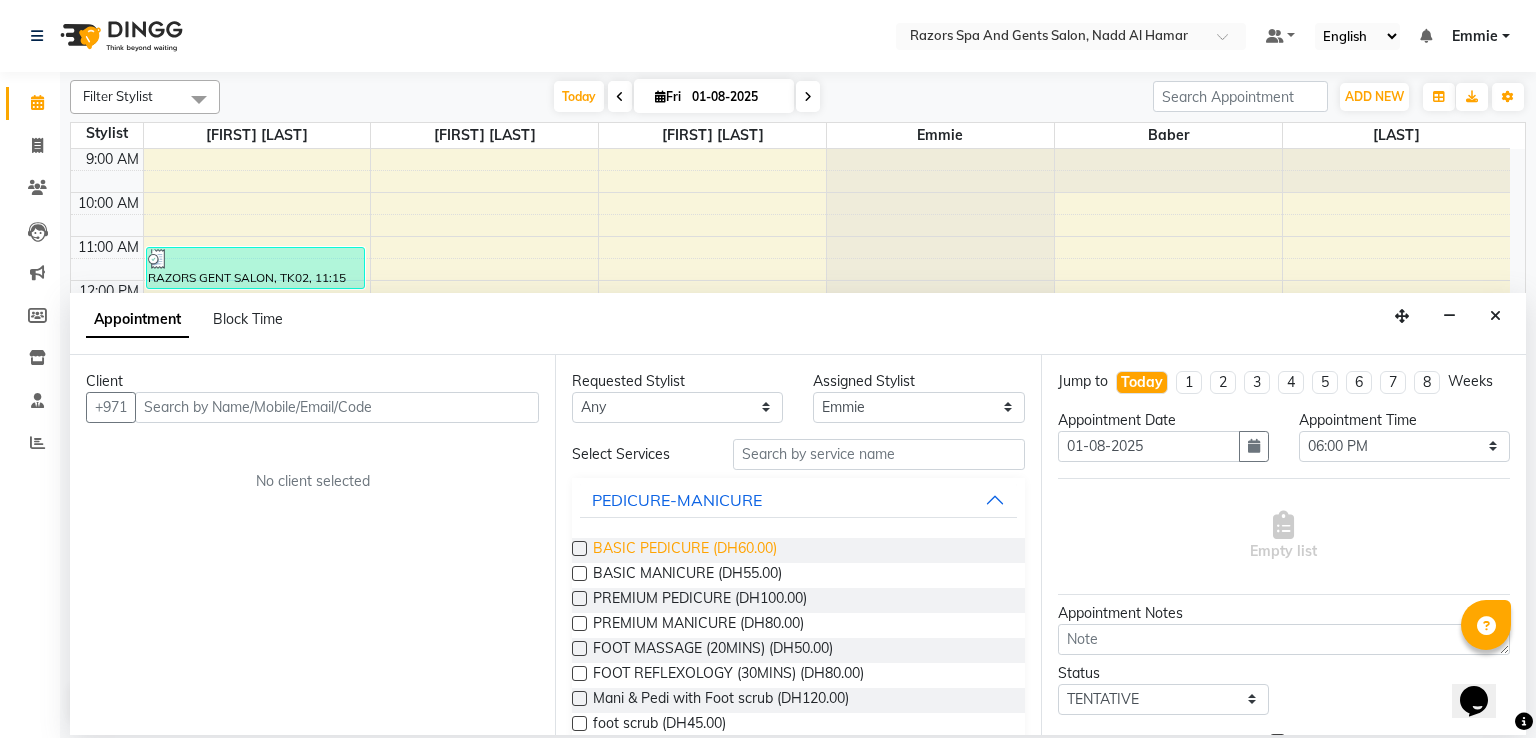 click on "BASIC PEDICURE (DH60.00)" at bounding box center [685, 550] 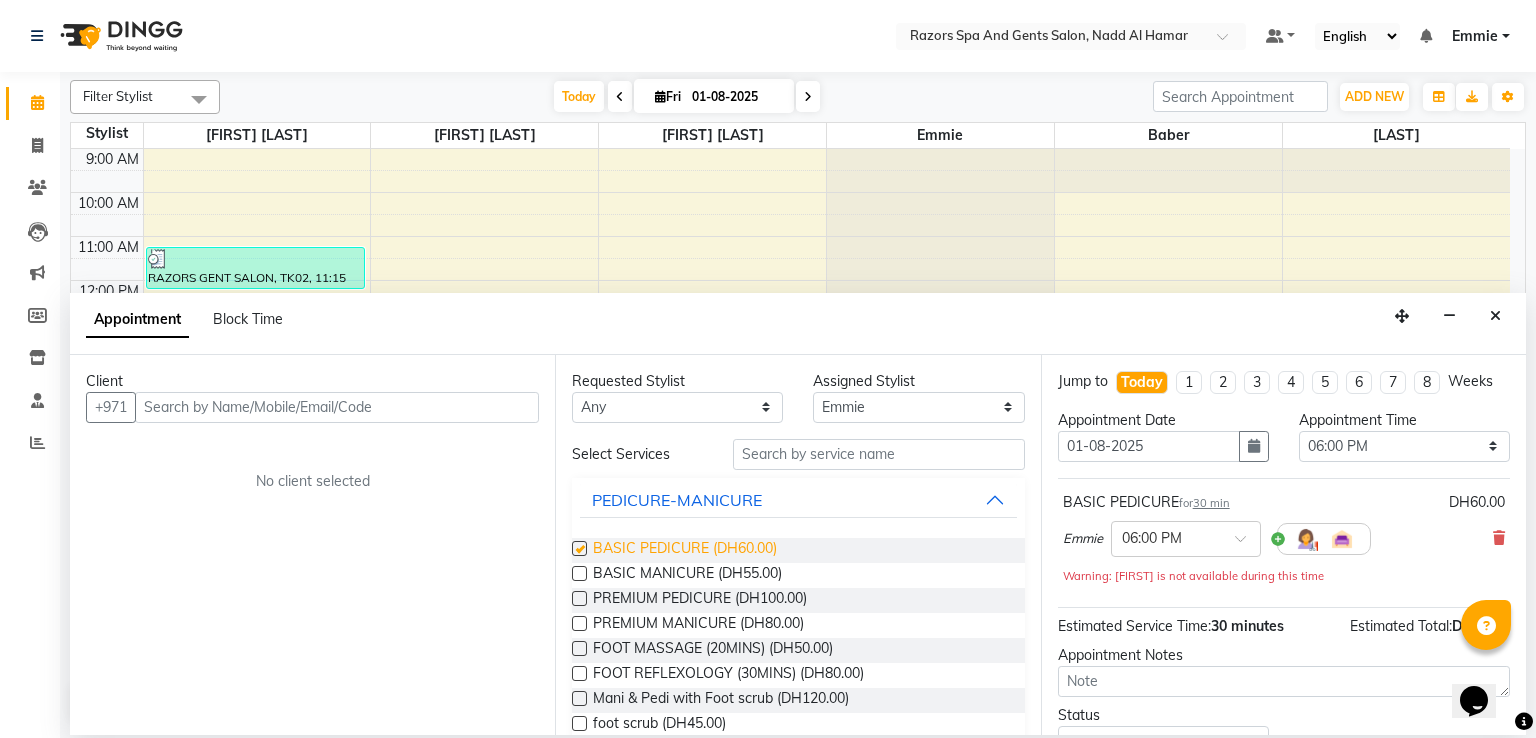 checkbox on "false" 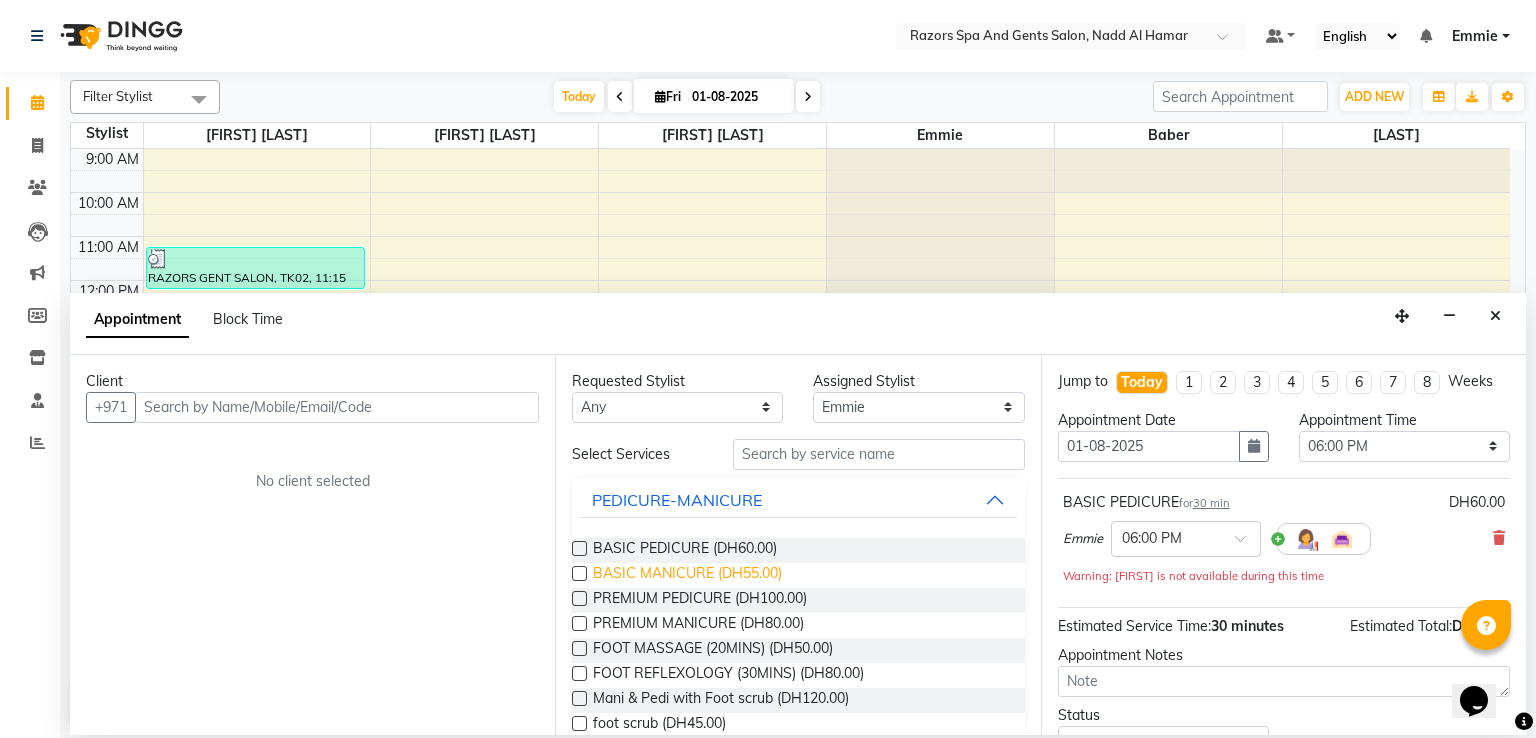 click on "BASIC MANICURE (DH55.00)" at bounding box center (687, 575) 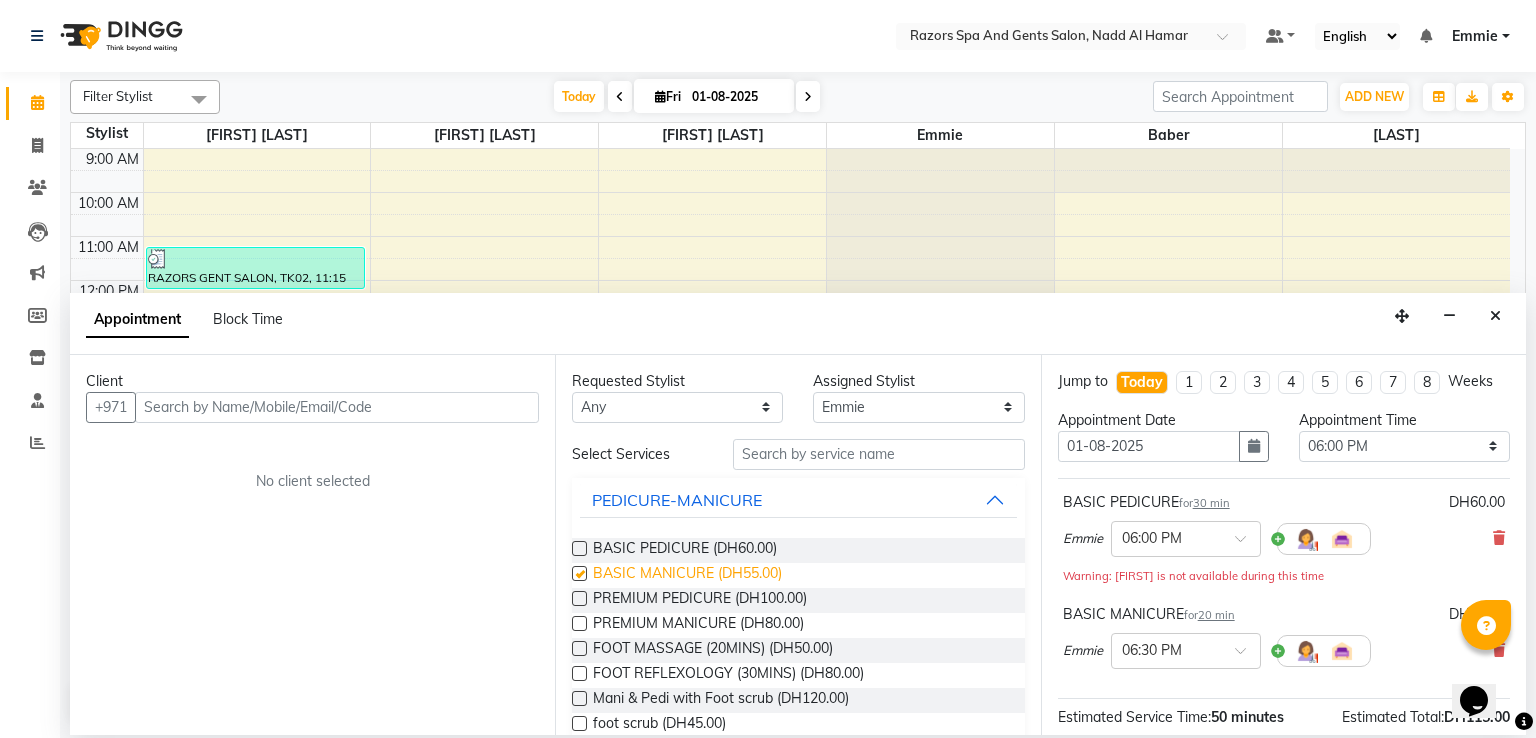 checkbox on "false" 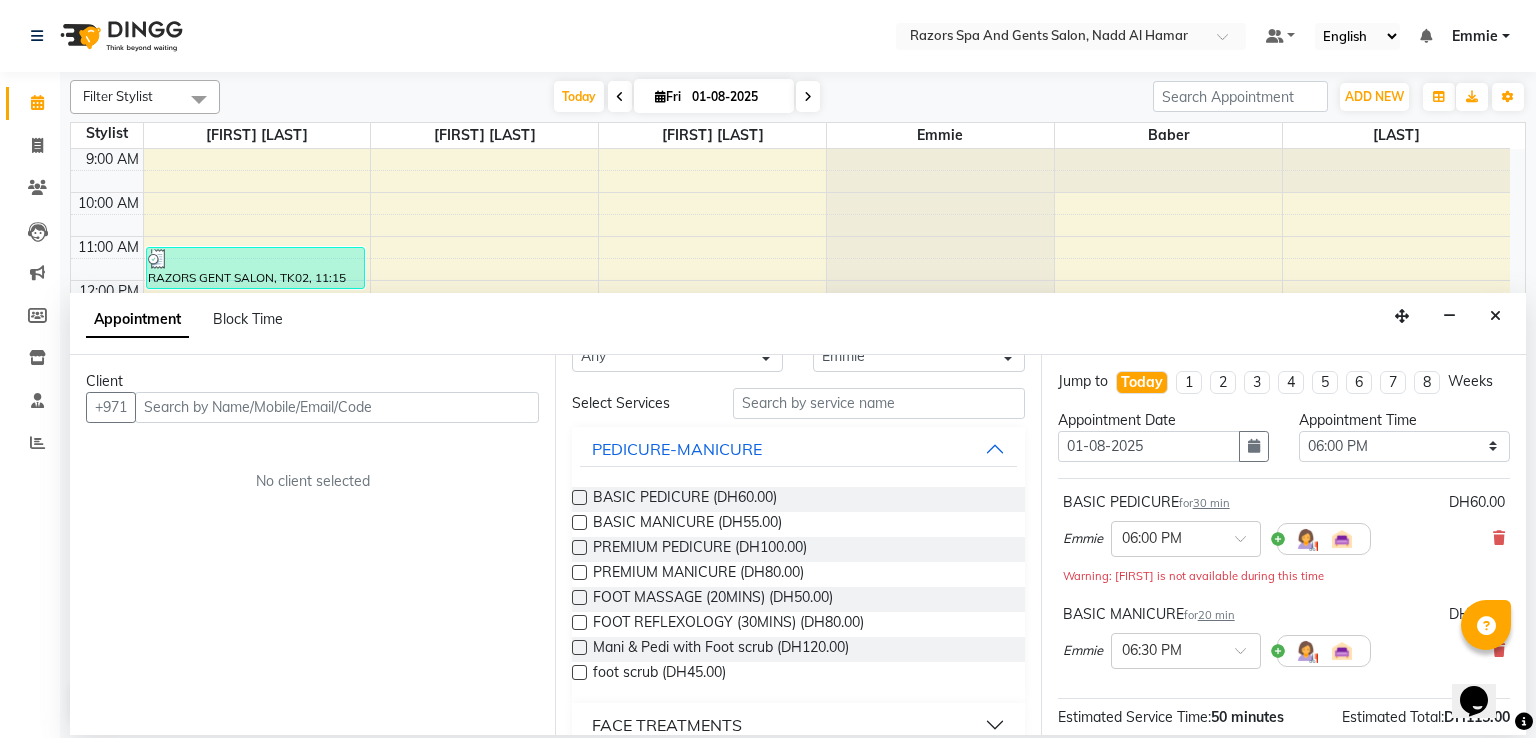 scroll, scrollTop: 0, scrollLeft: 0, axis: both 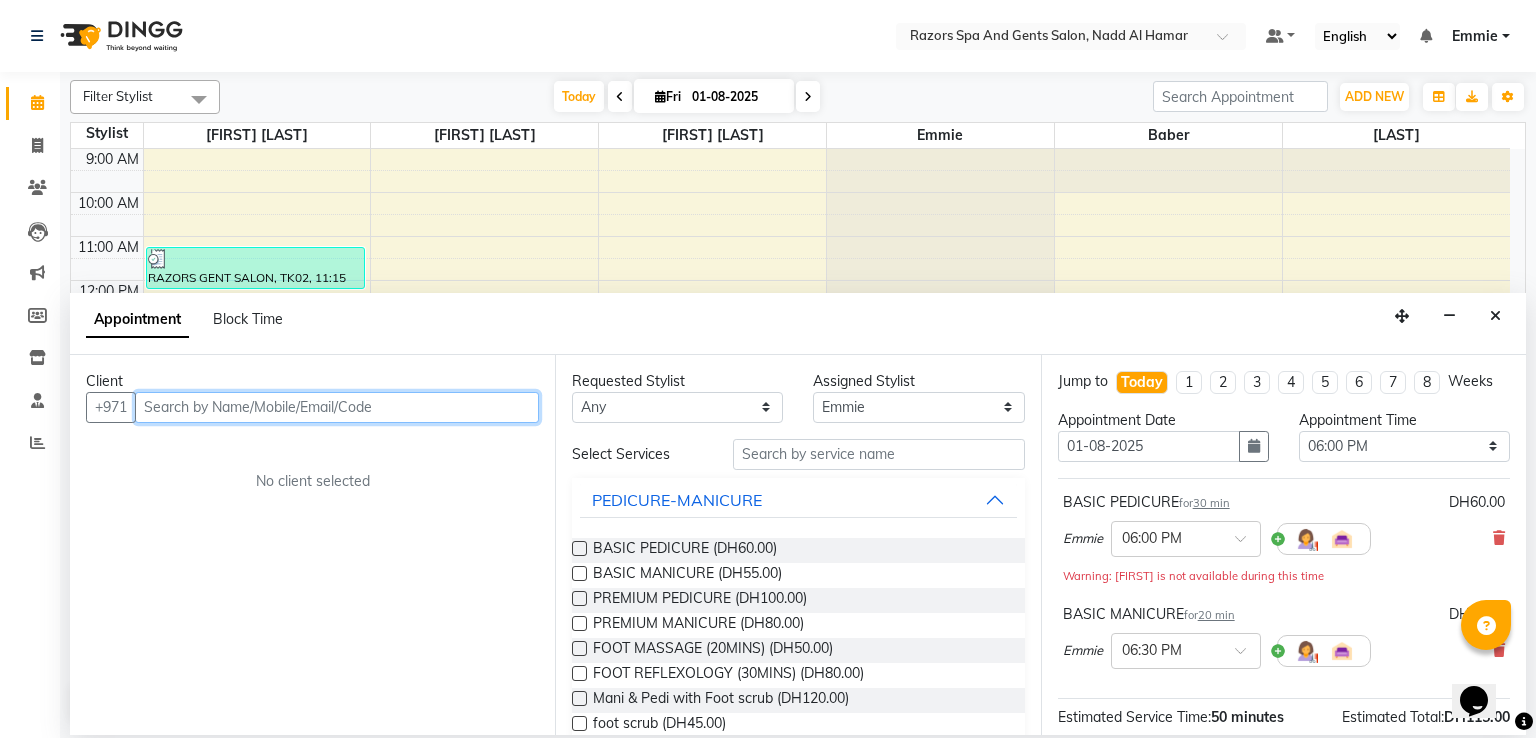 click at bounding box center (337, 407) 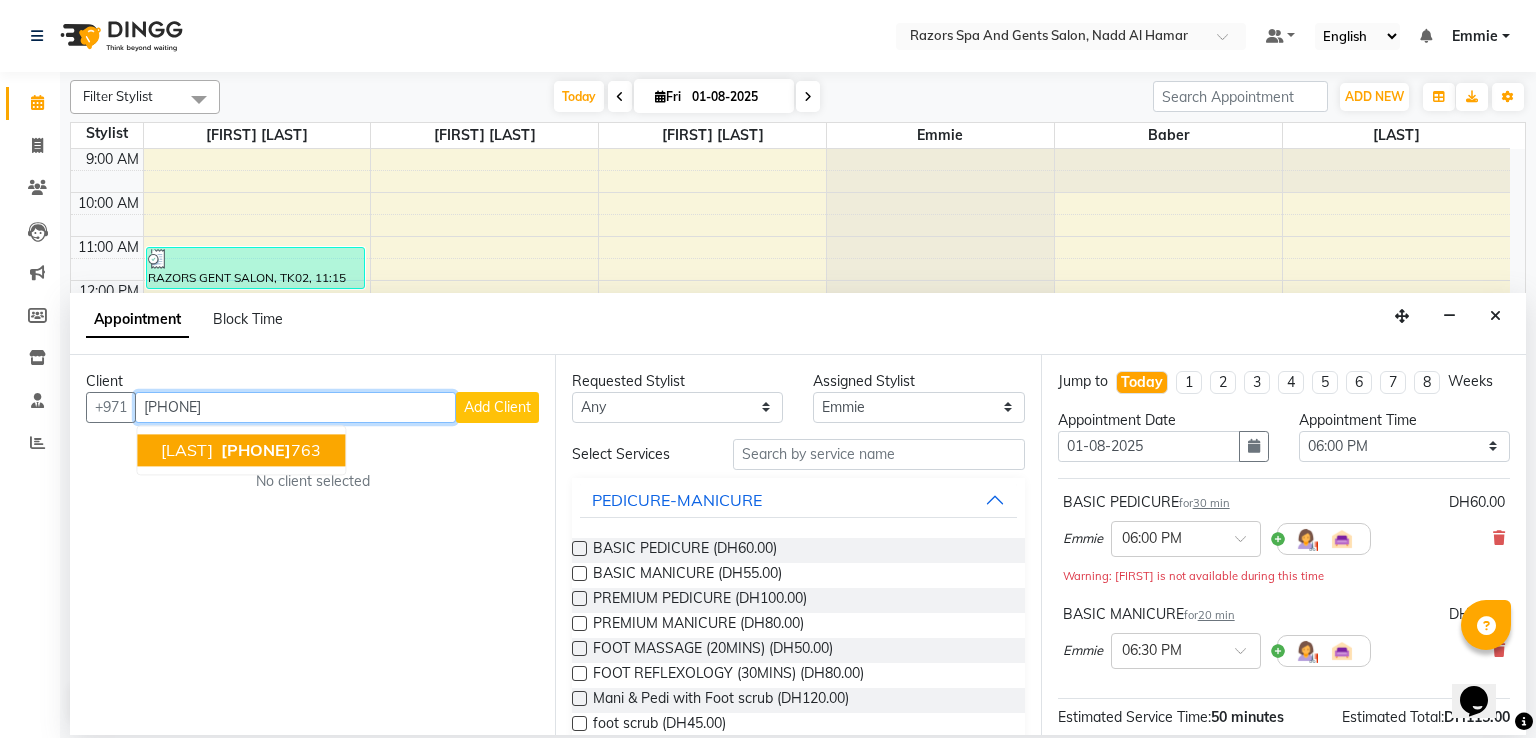 click on "[PHONE]" at bounding box center [269, 450] 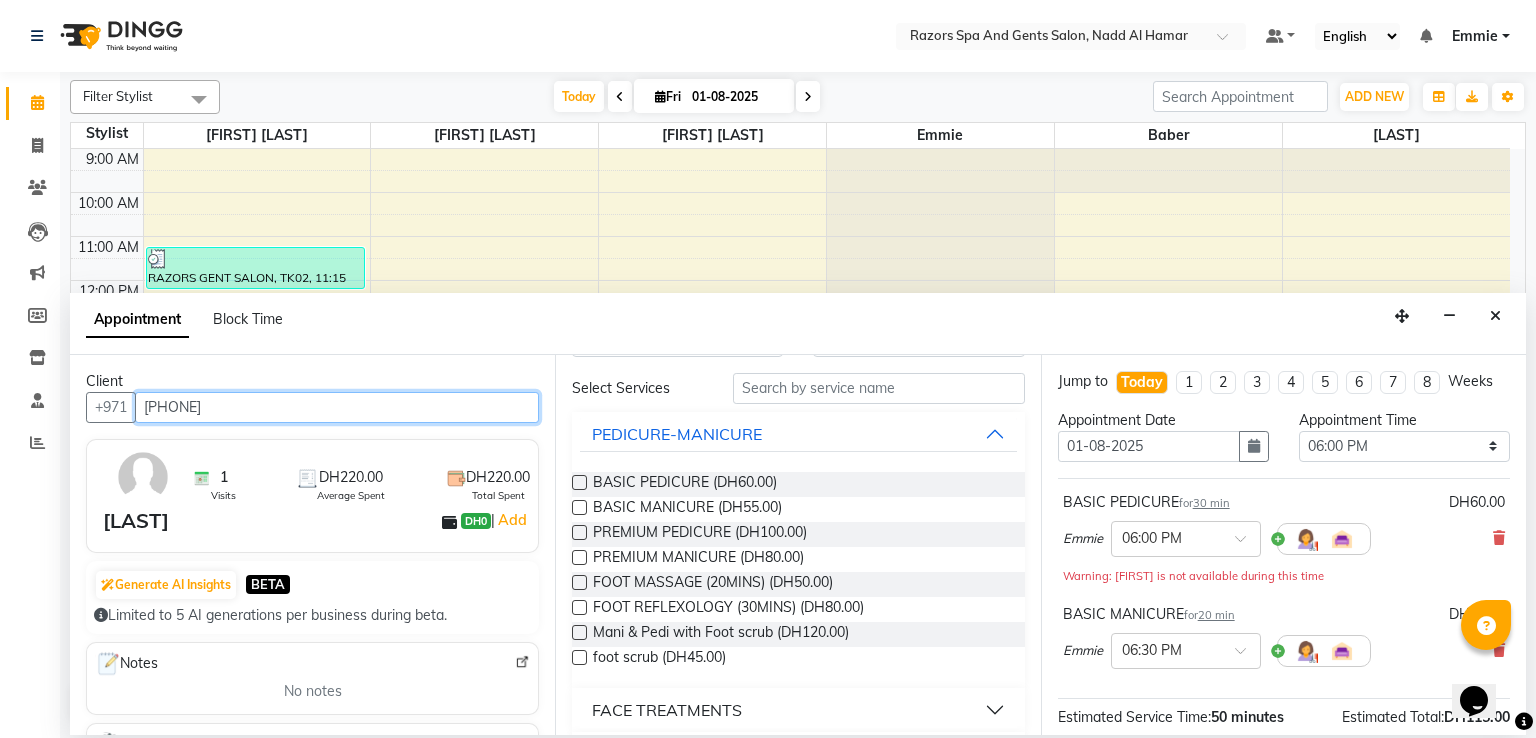 scroll, scrollTop: 122, scrollLeft: 0, axis: vertical 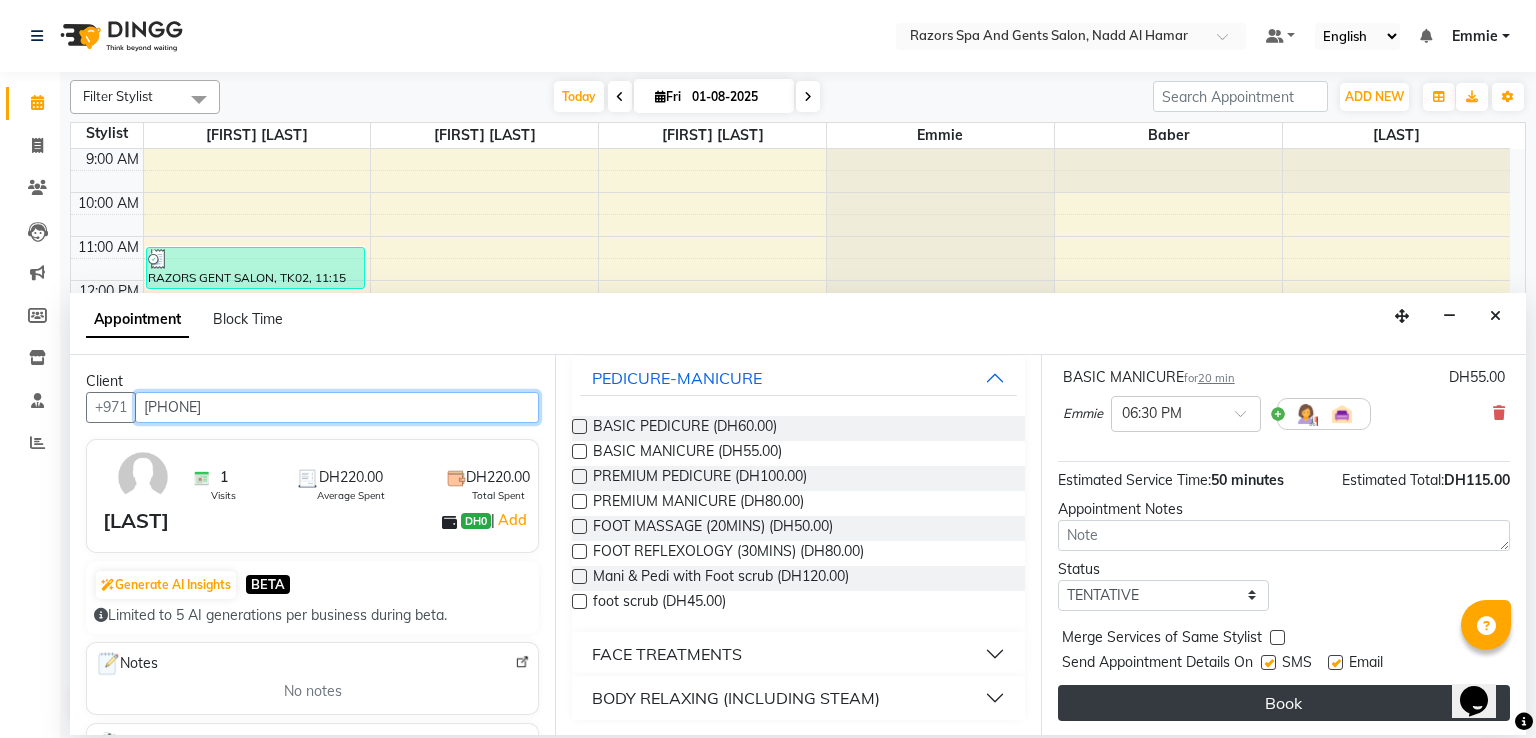 type on "[PHONE]" 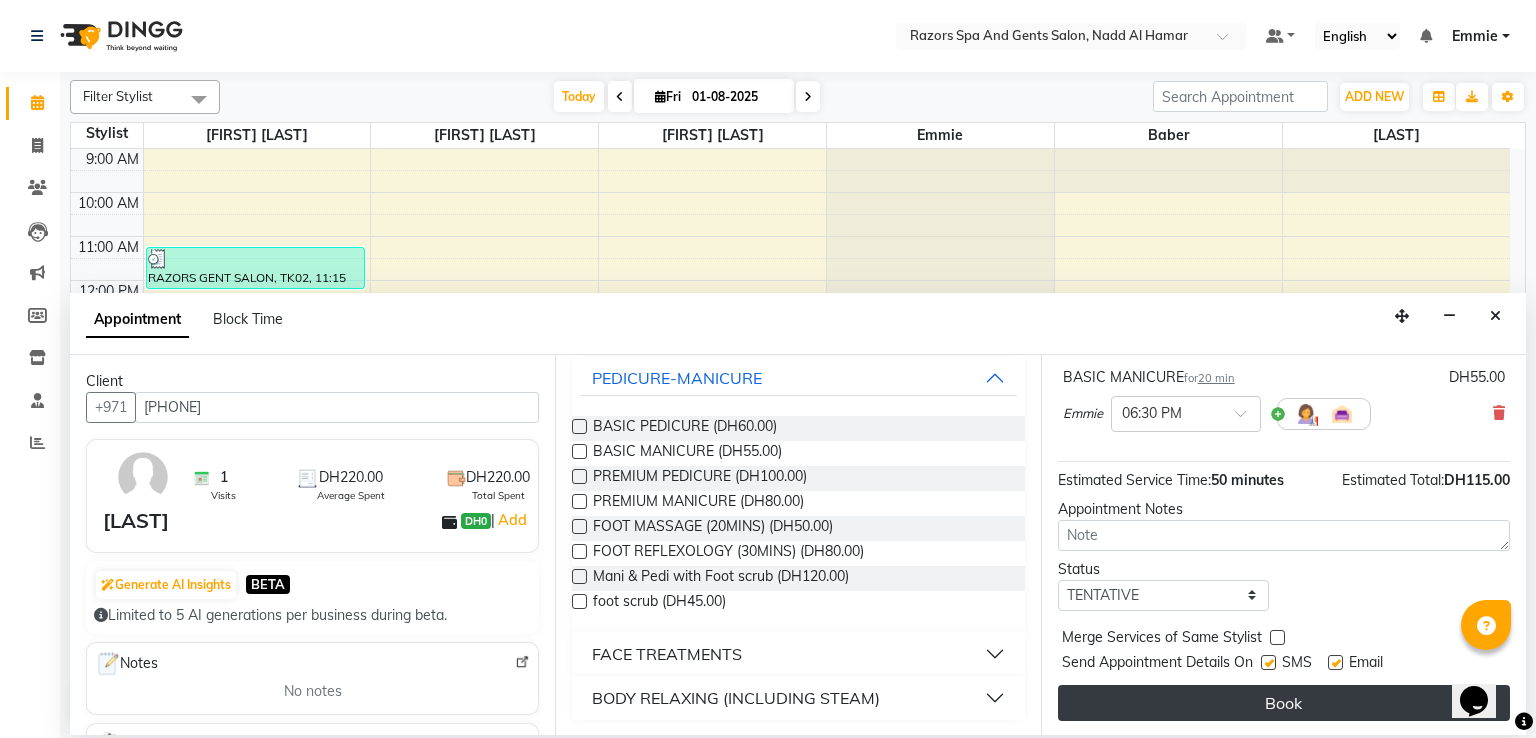 click on "Book" at bounding box center (1284, 703) 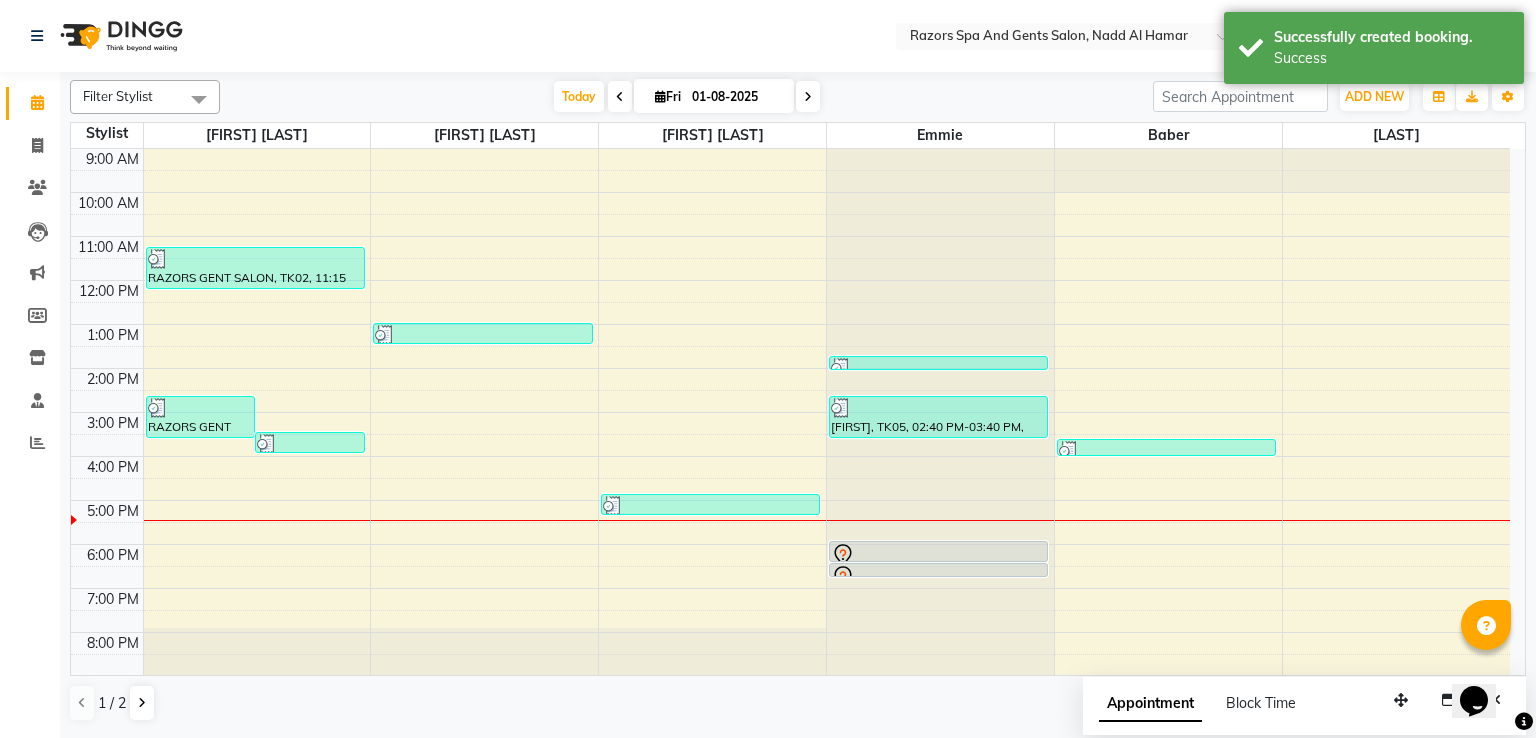 scroll, scrollTop: 126, scrollLeft: 0, axis: vertical 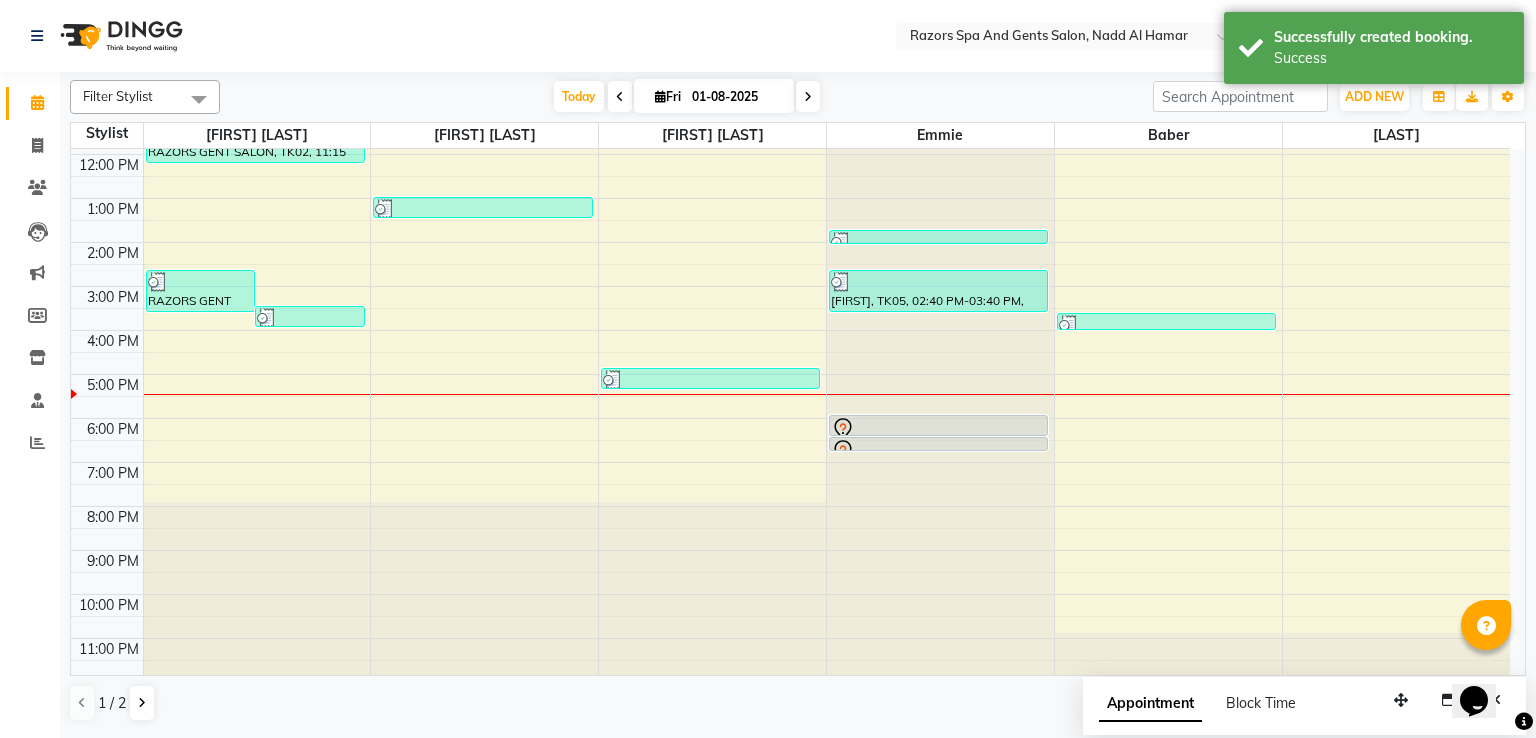 click at bounding box center [938, 429] 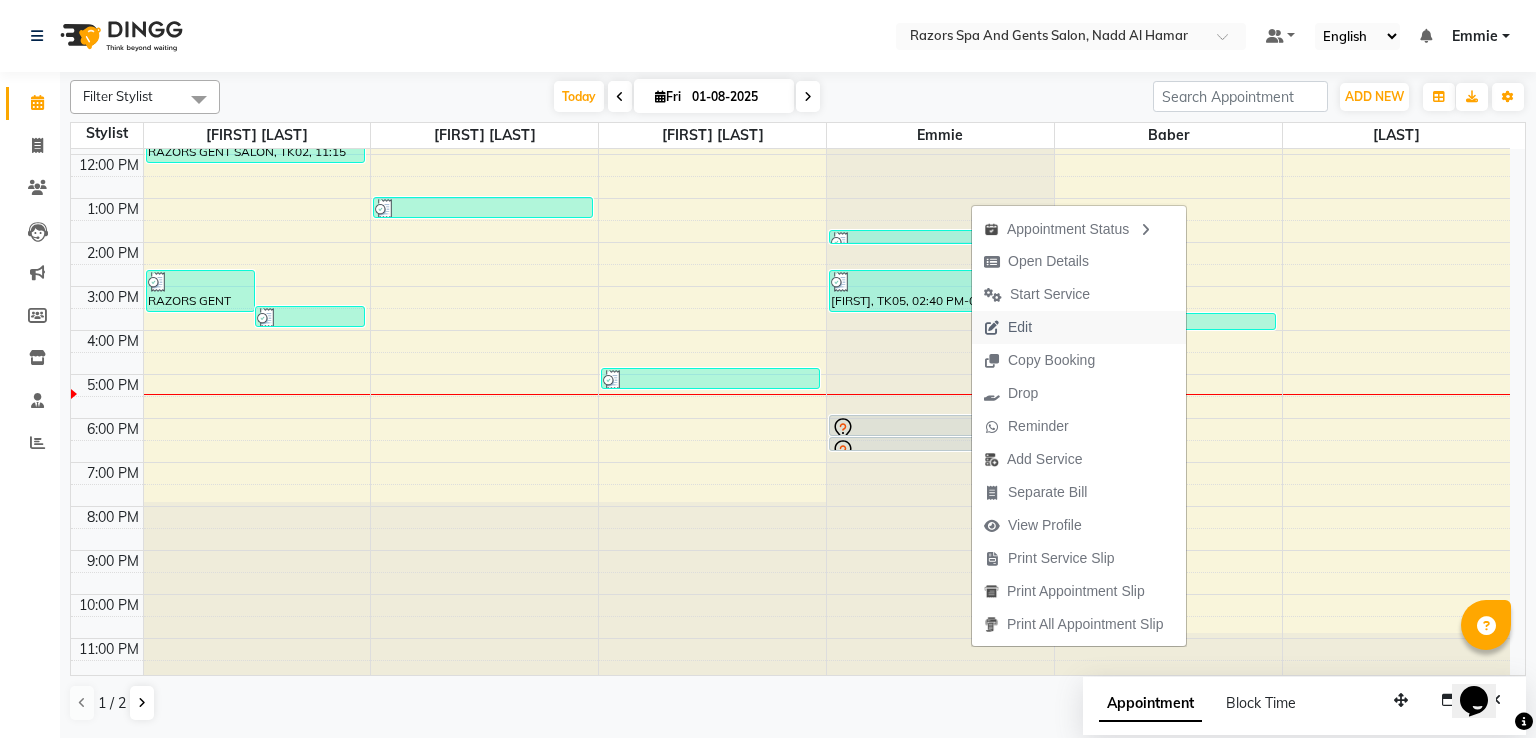 click on "Edit" at bounding box center [1079, 327] 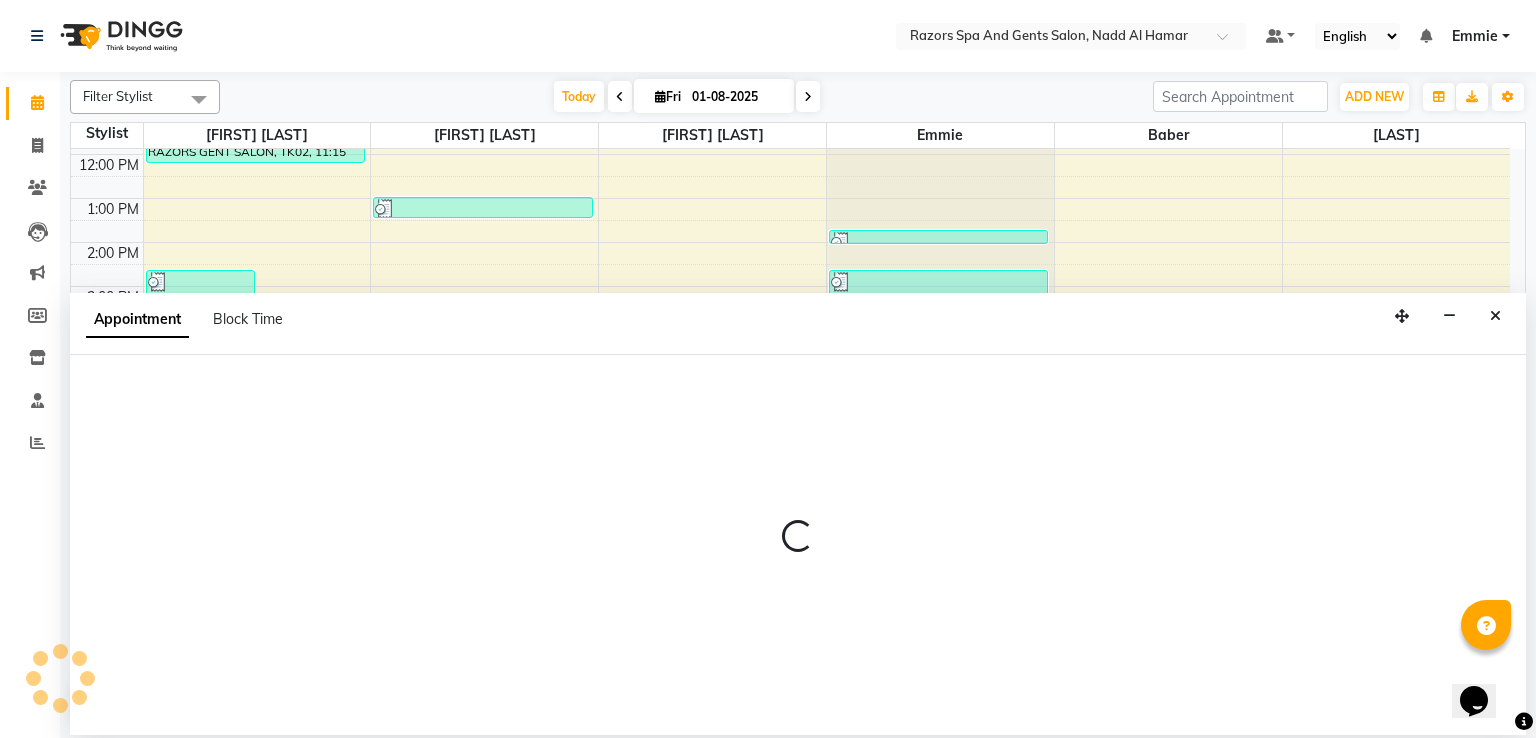select on "1080" 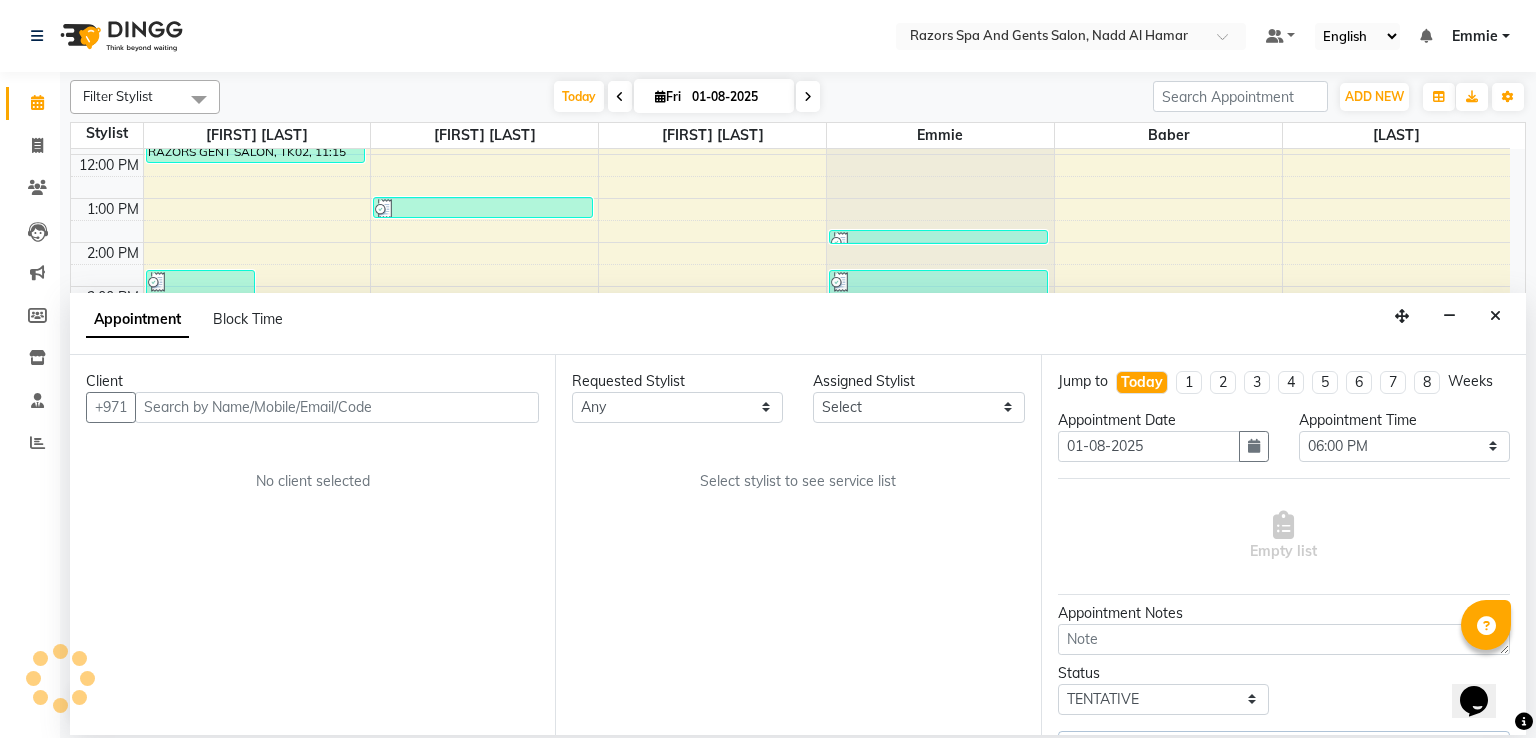 scroll, scrollTop: 126, scrollLeft: 0, axis: vertical 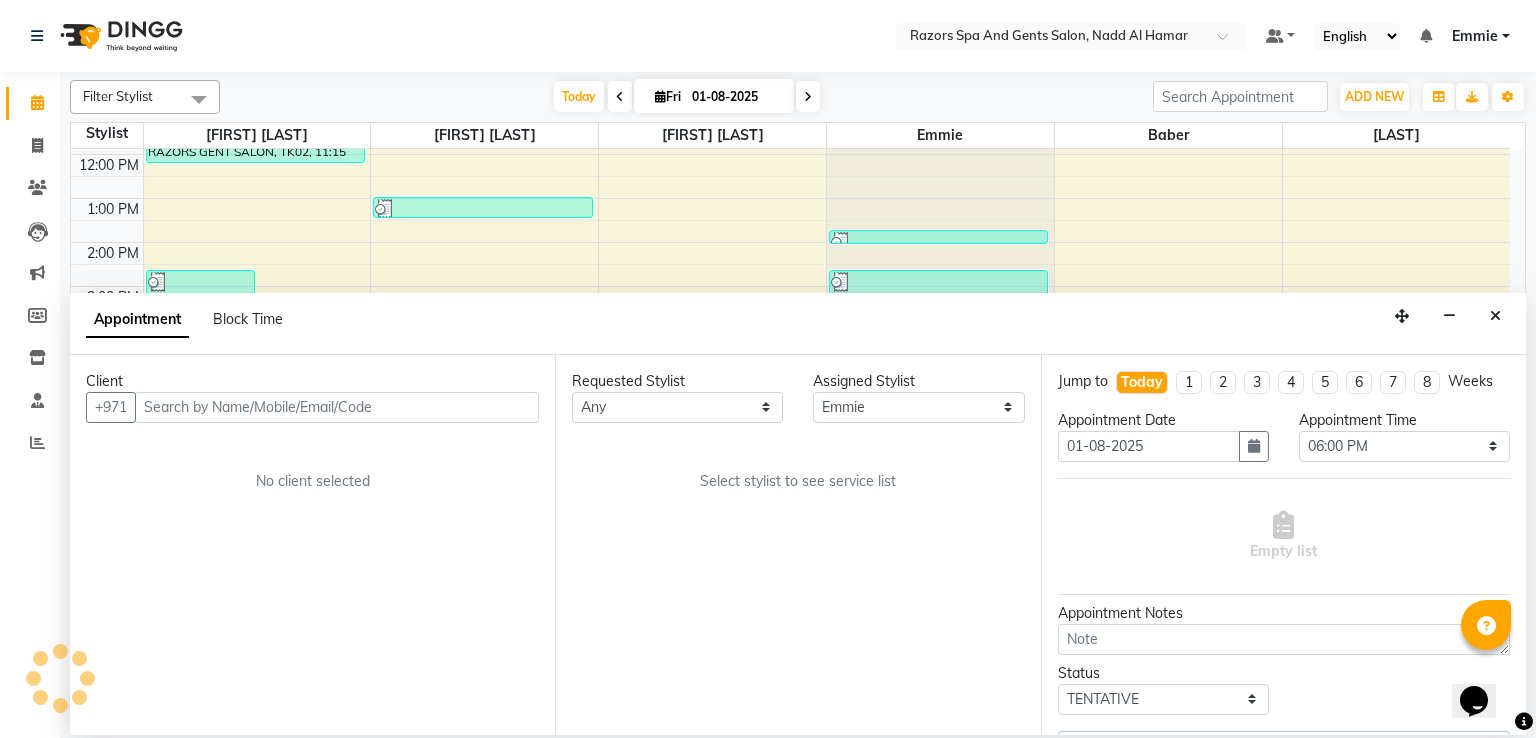 select on "4351" 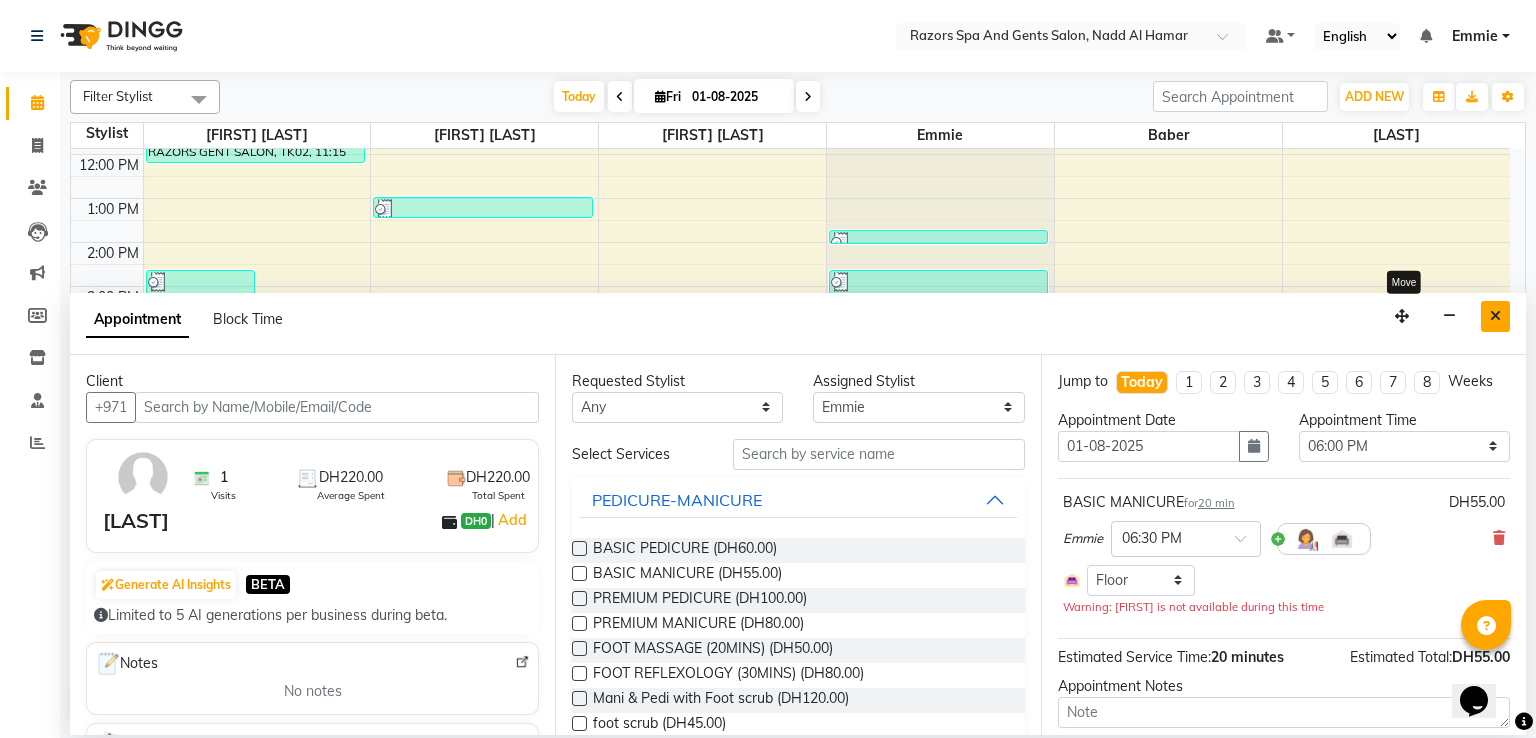 select on "4351" 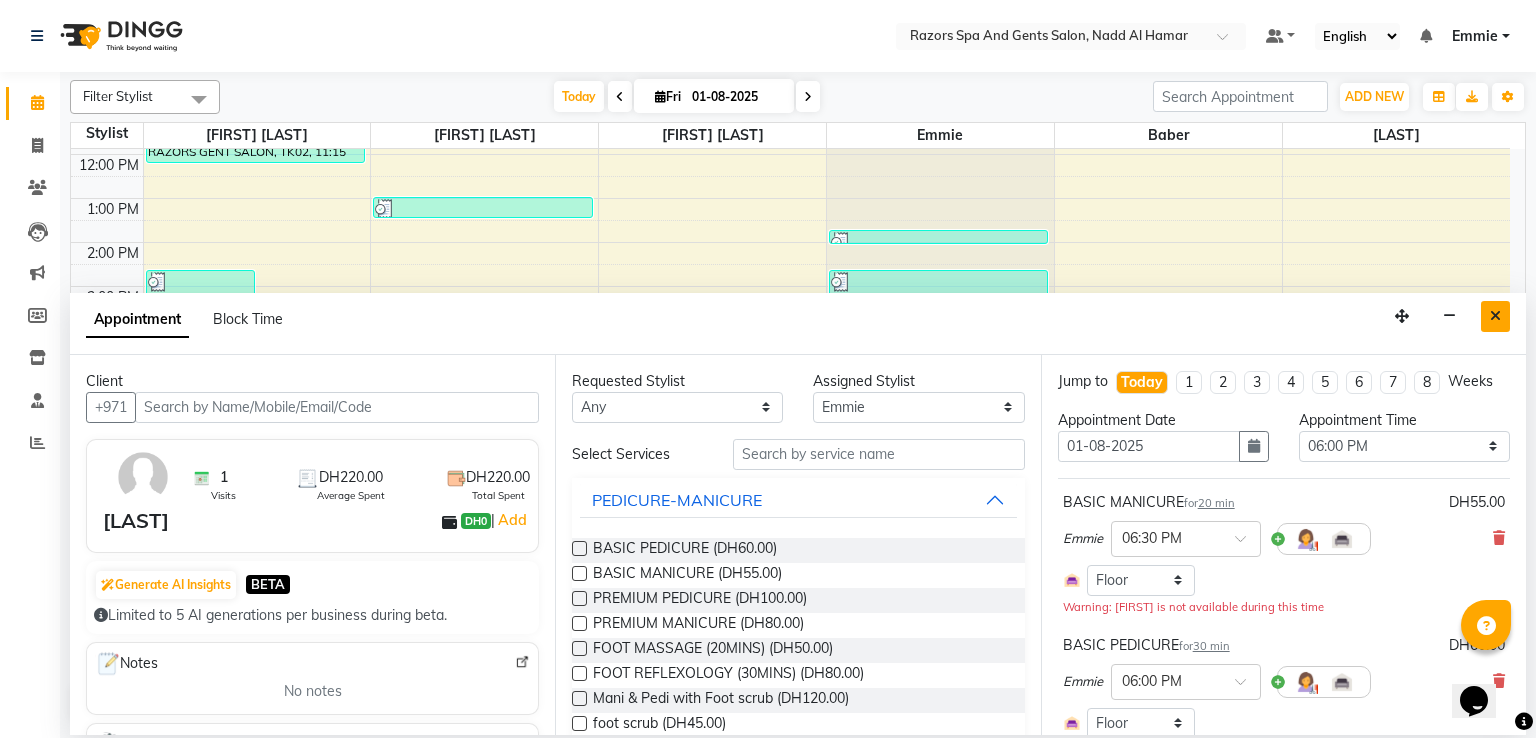 click at bounding box center [1495, 316] 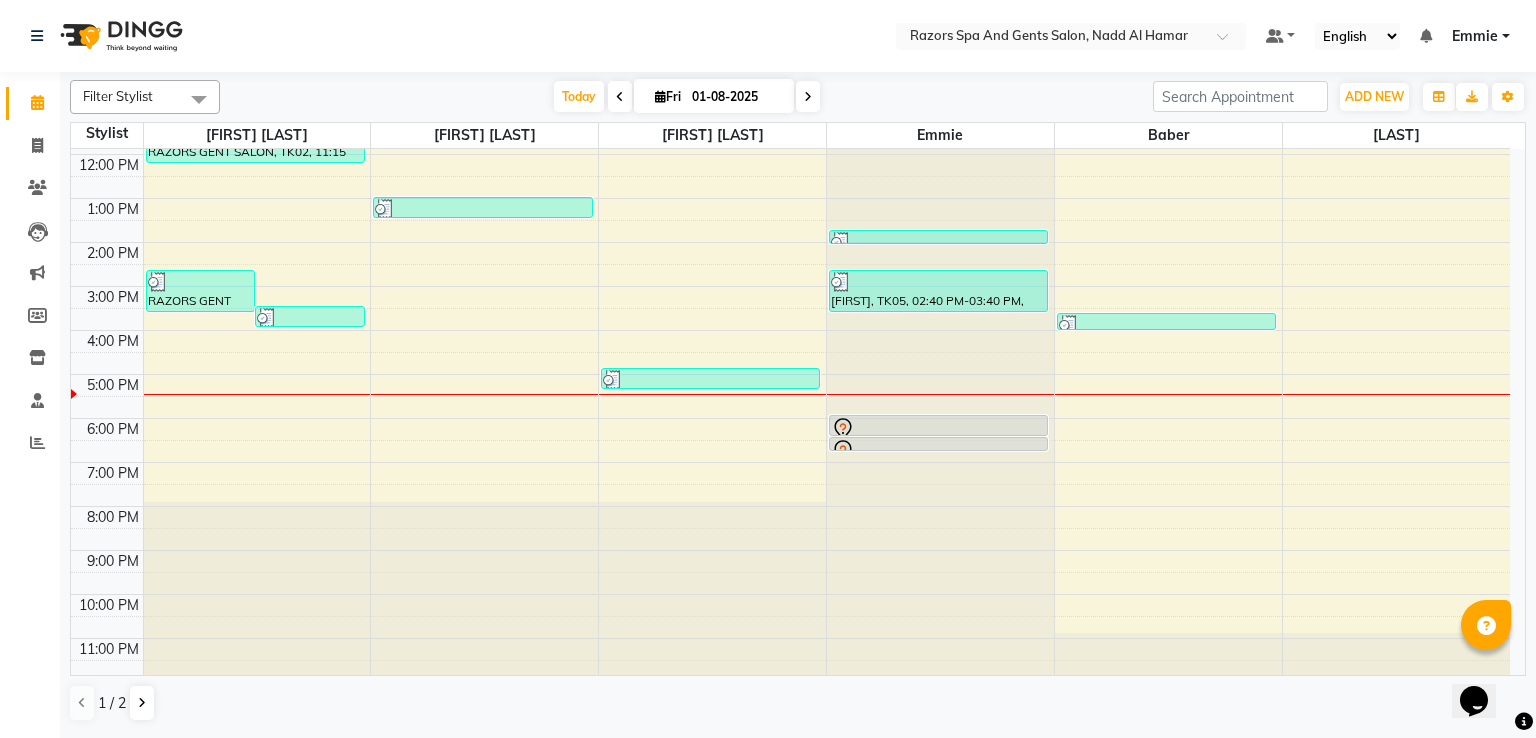 click at bounding box center (938, 429) 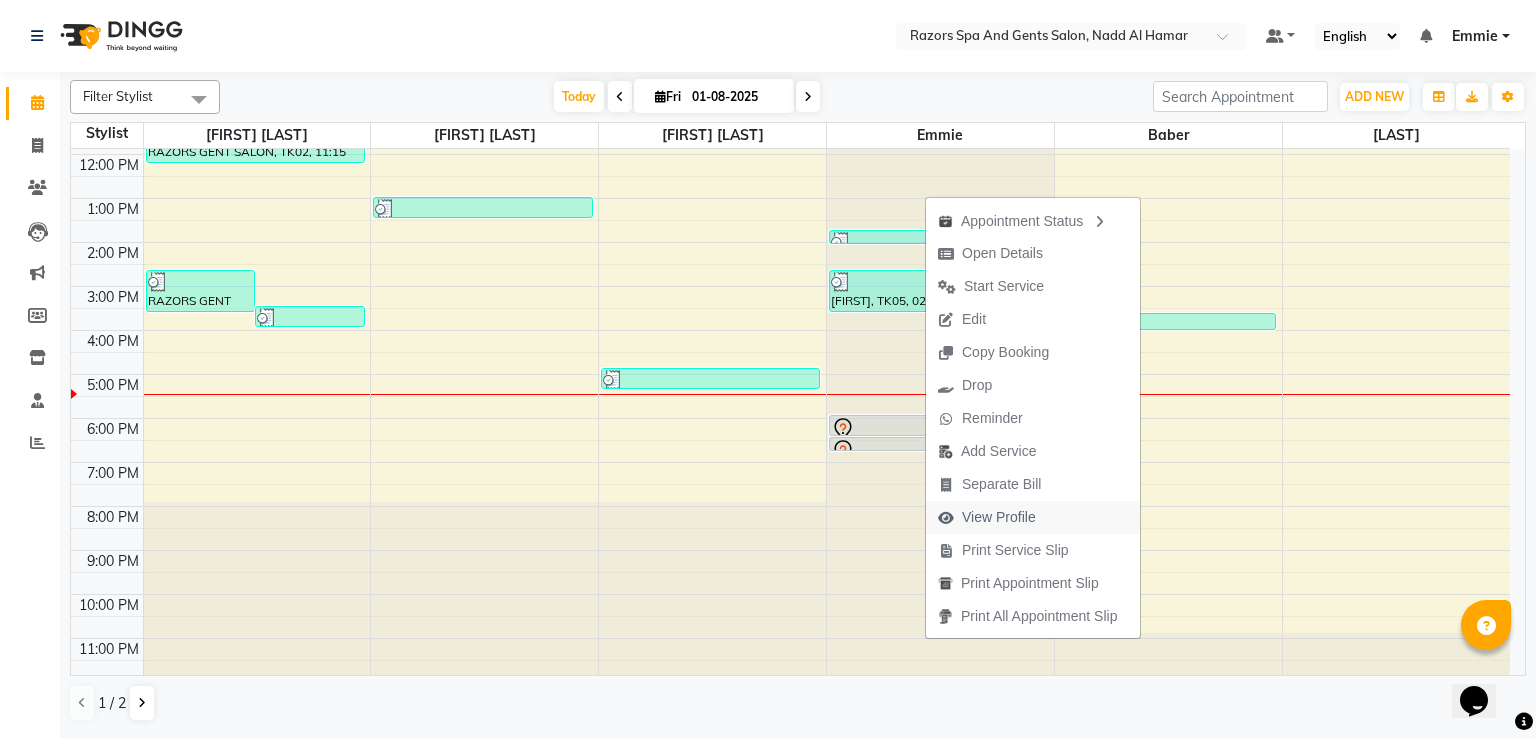 click on "View Profile" at bounding box center (999, 517) 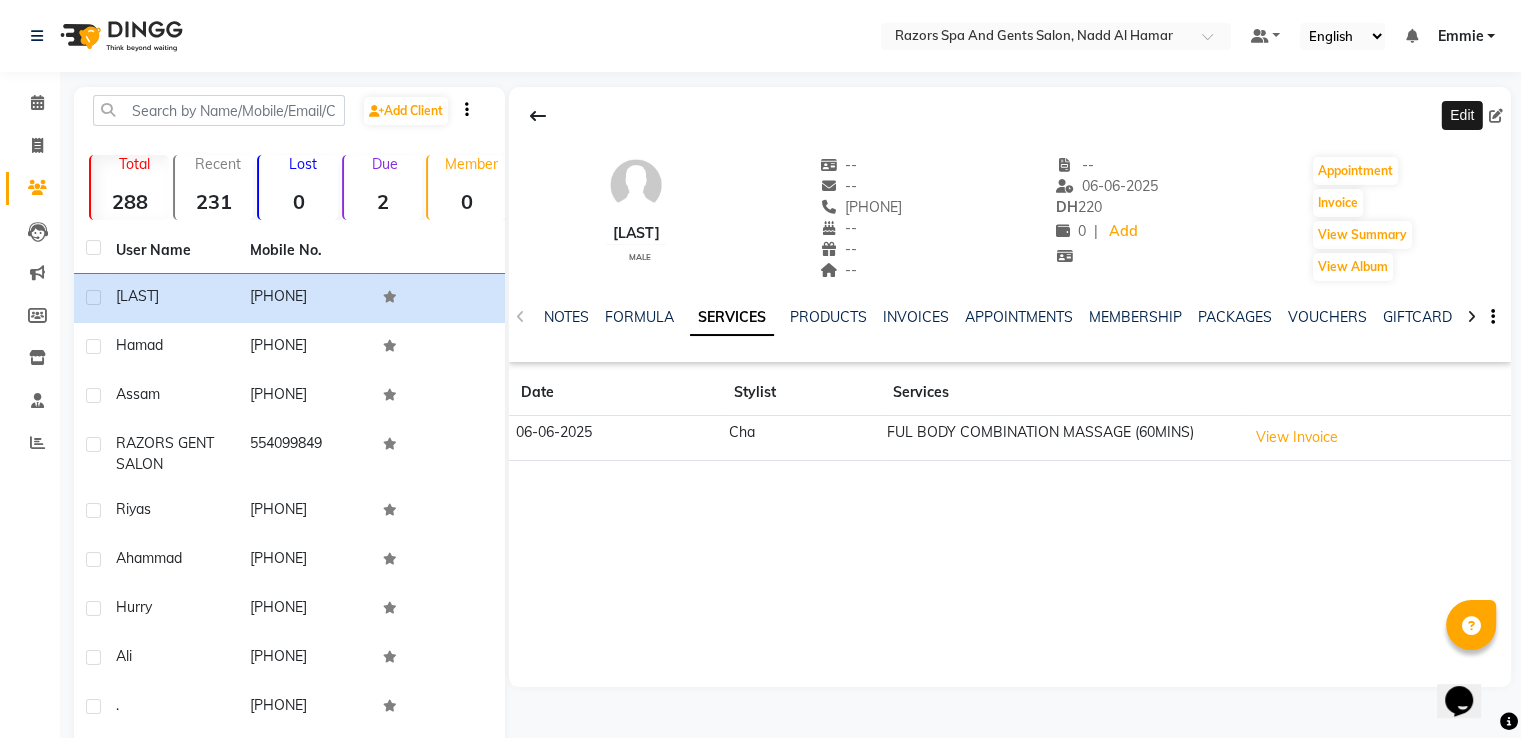 click 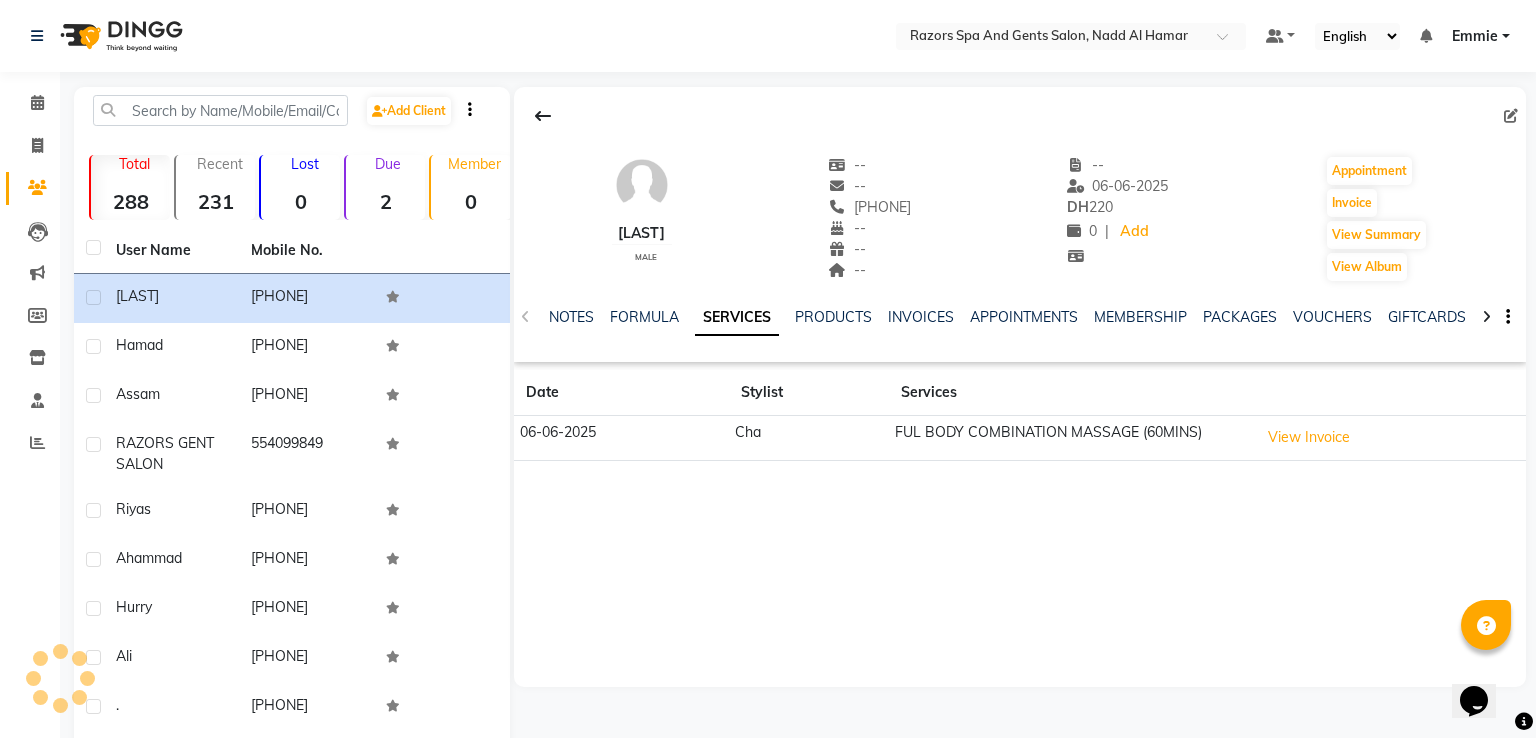 select on "male" 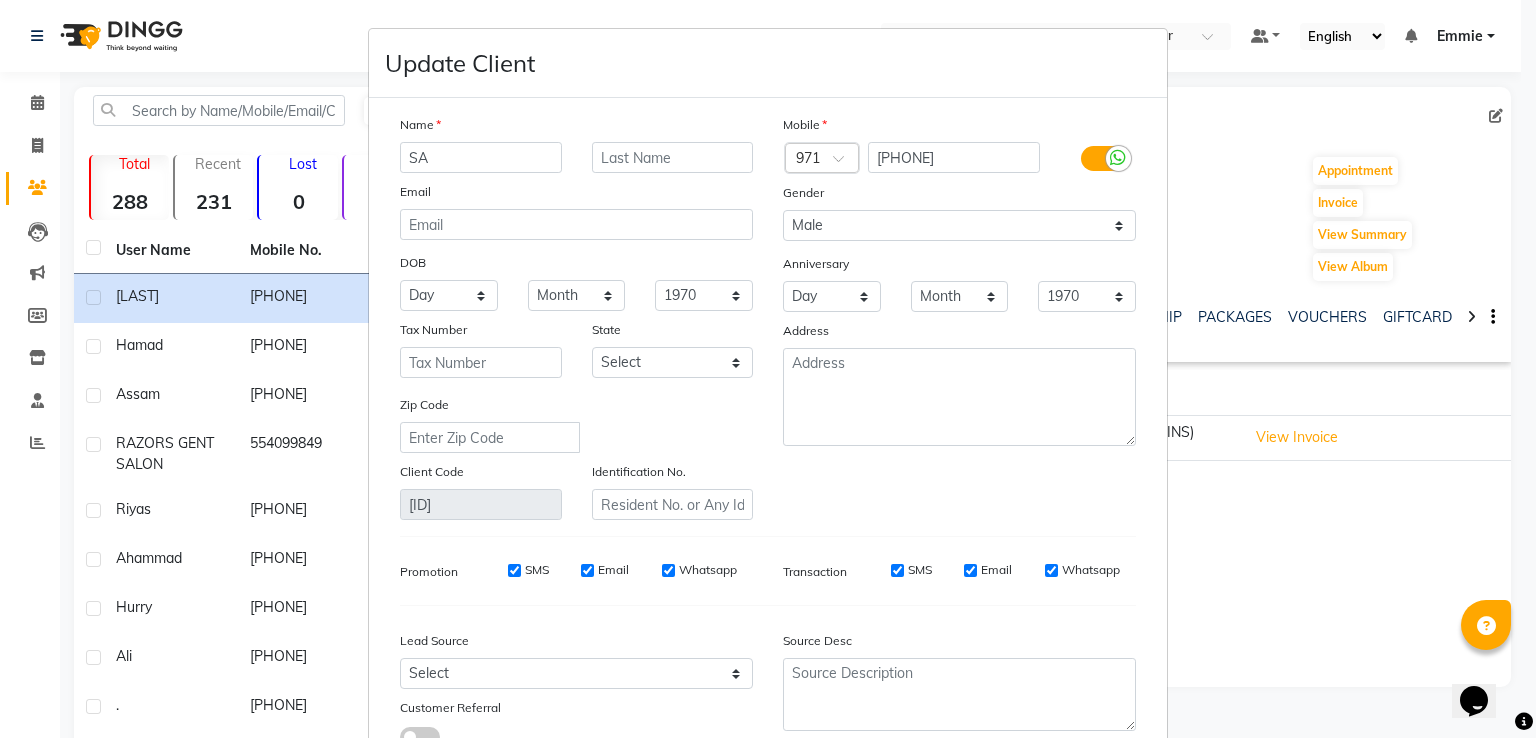 type on "S" 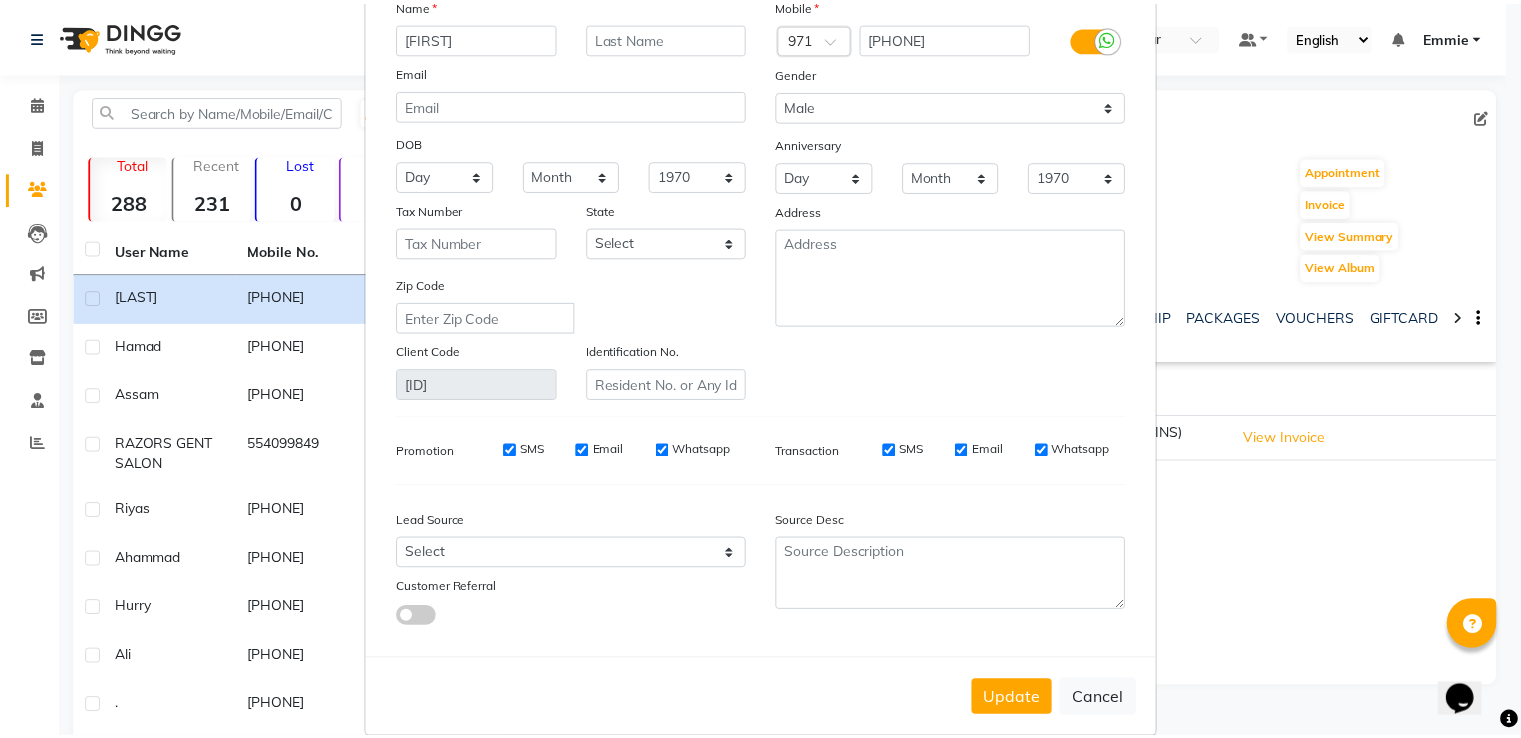 scroll, scrollTop: 160, scrollLeft: 0, axis: vertical 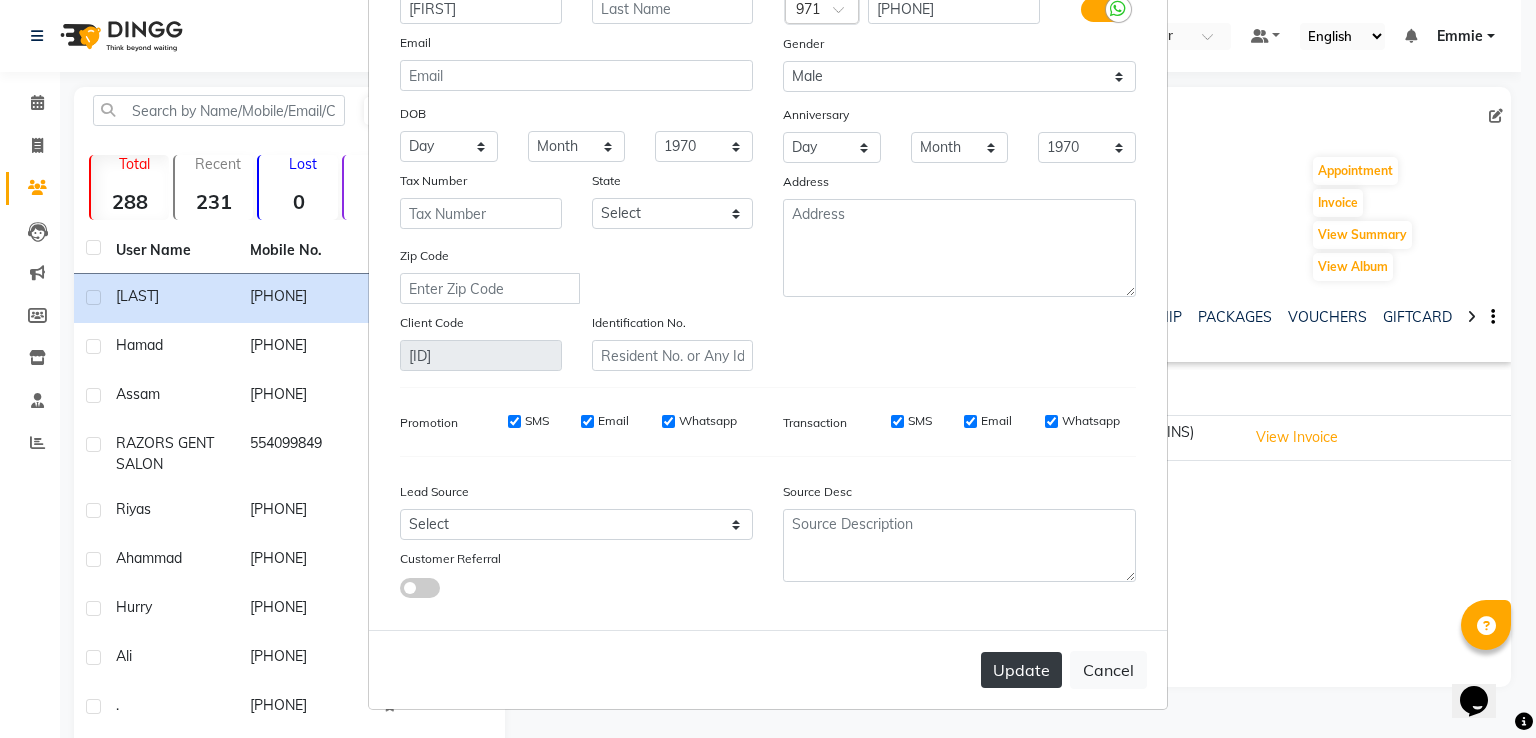 type on "[FIRST]" 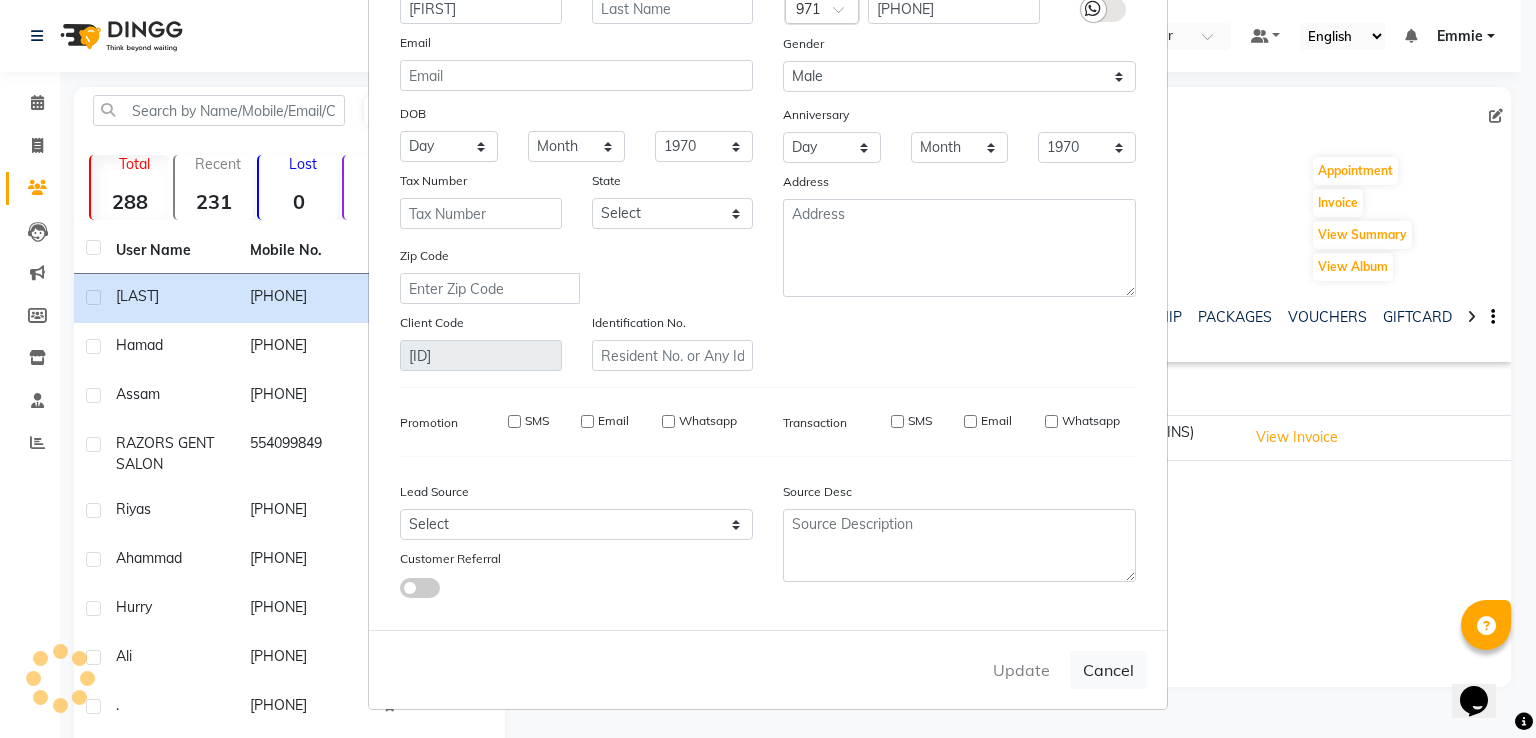 type 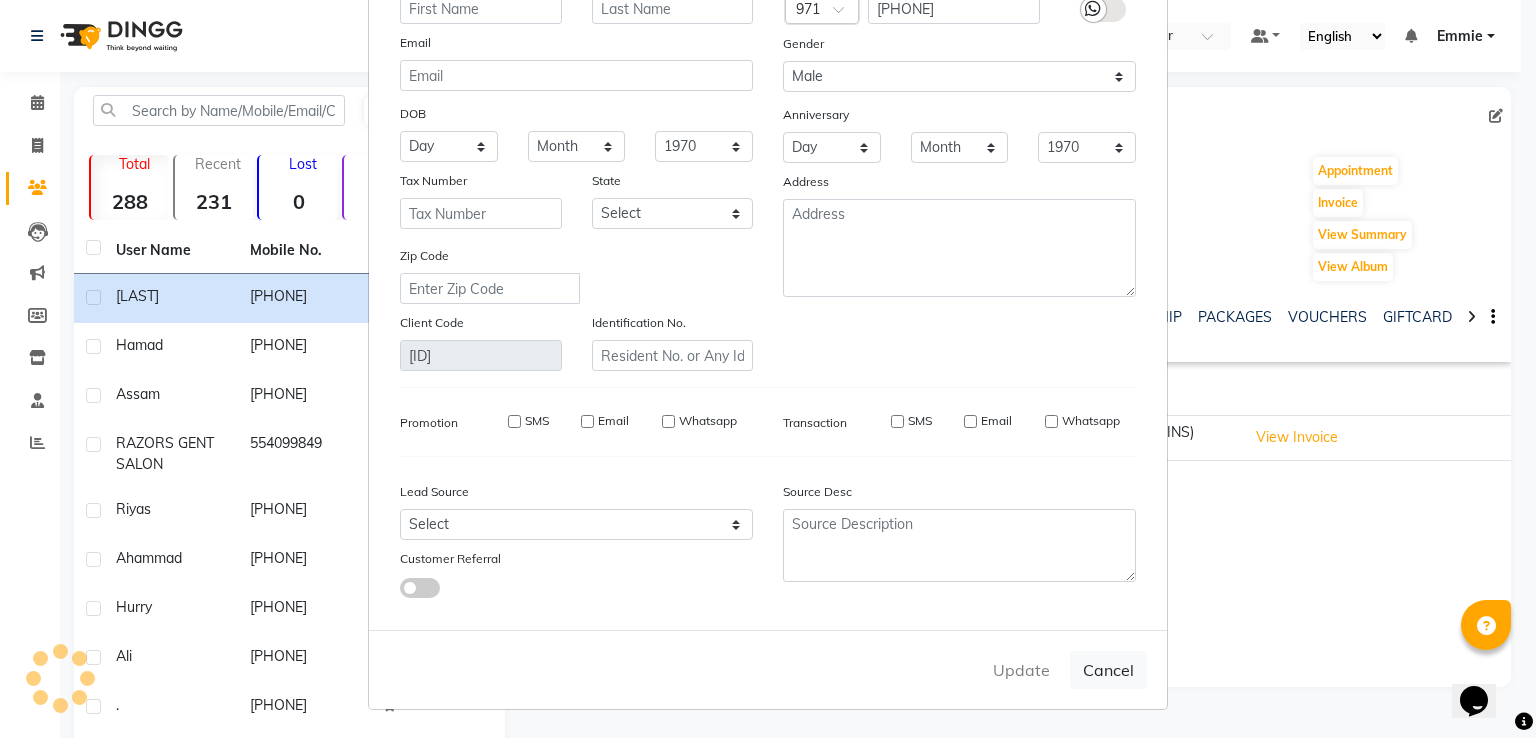 select 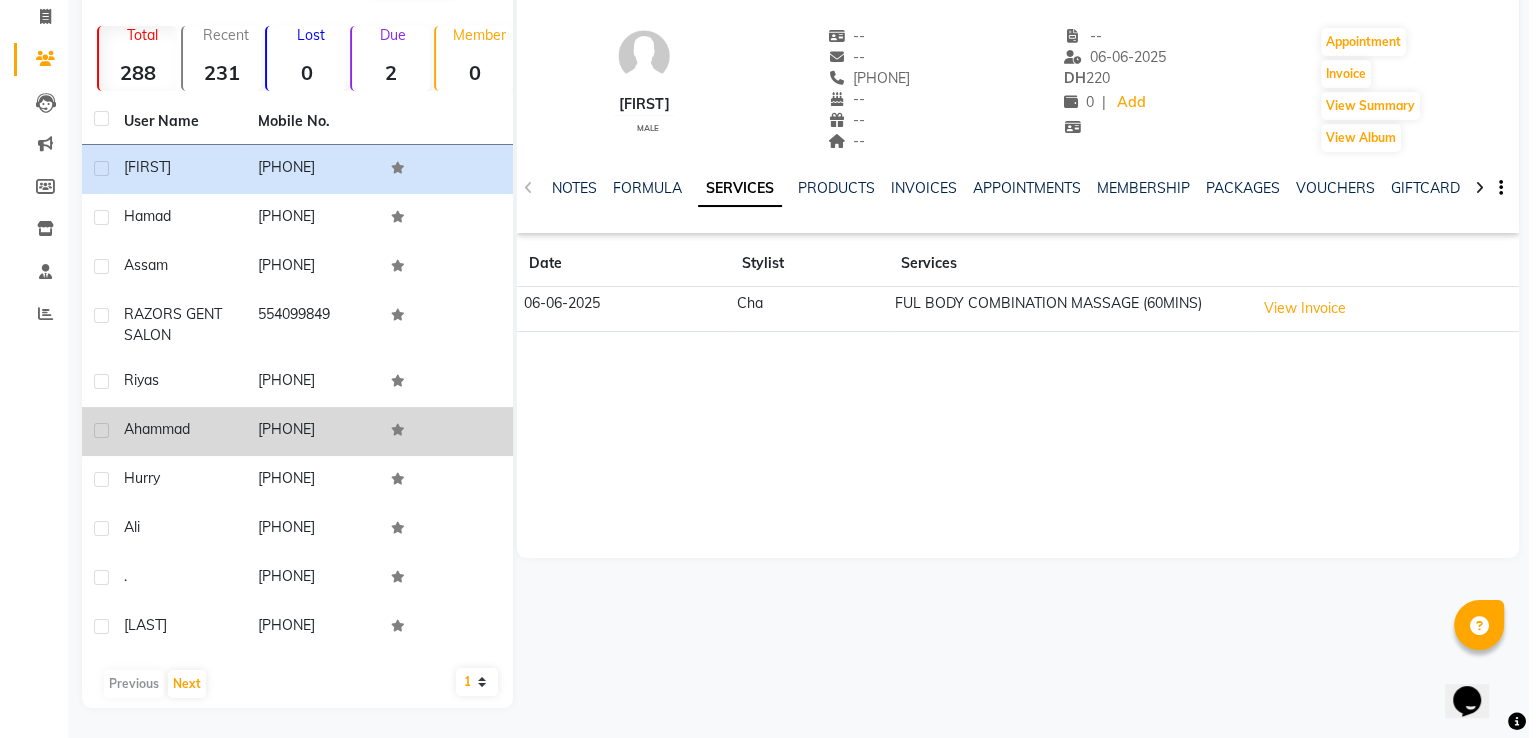 scroll, scrollTop: 0, scrollLeft: 0, axis: both 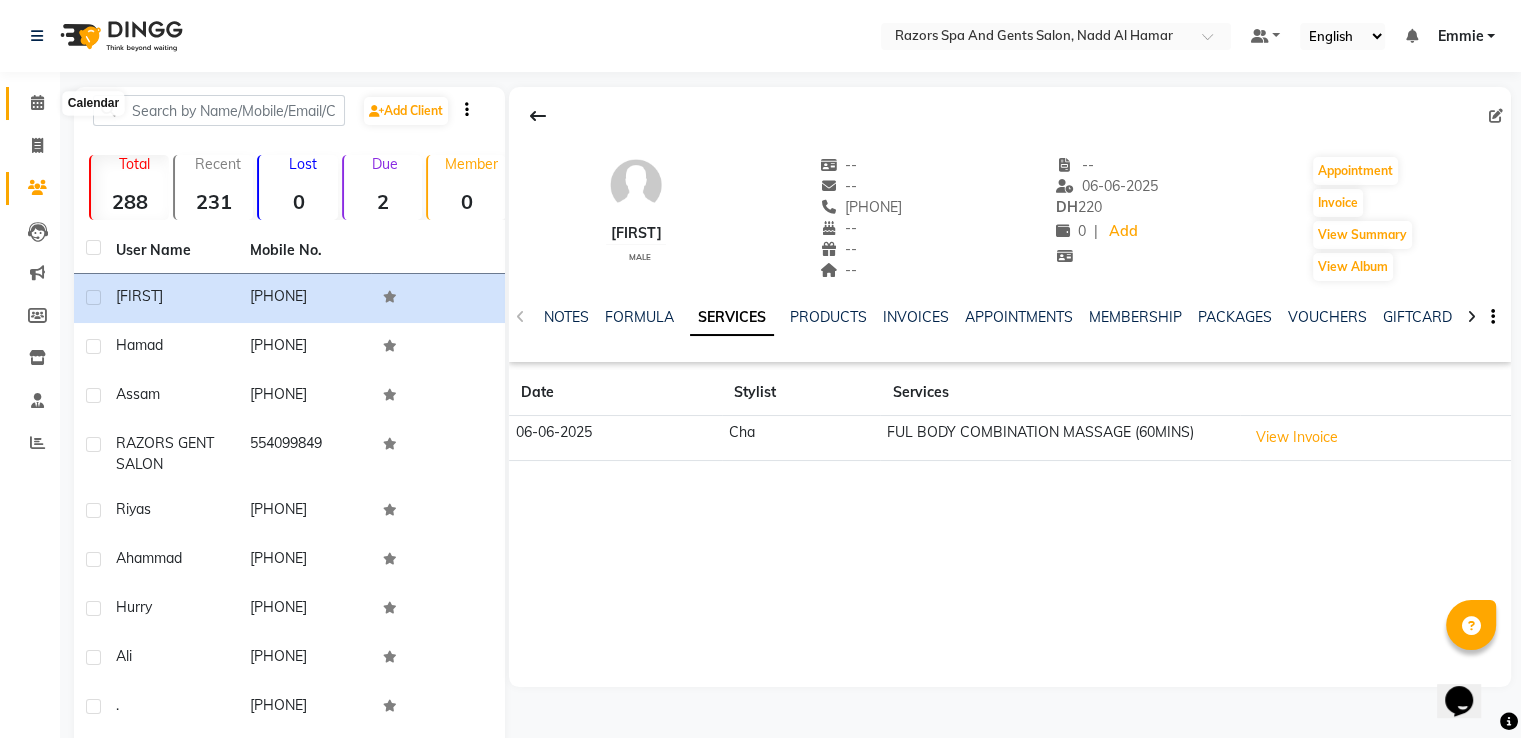 click 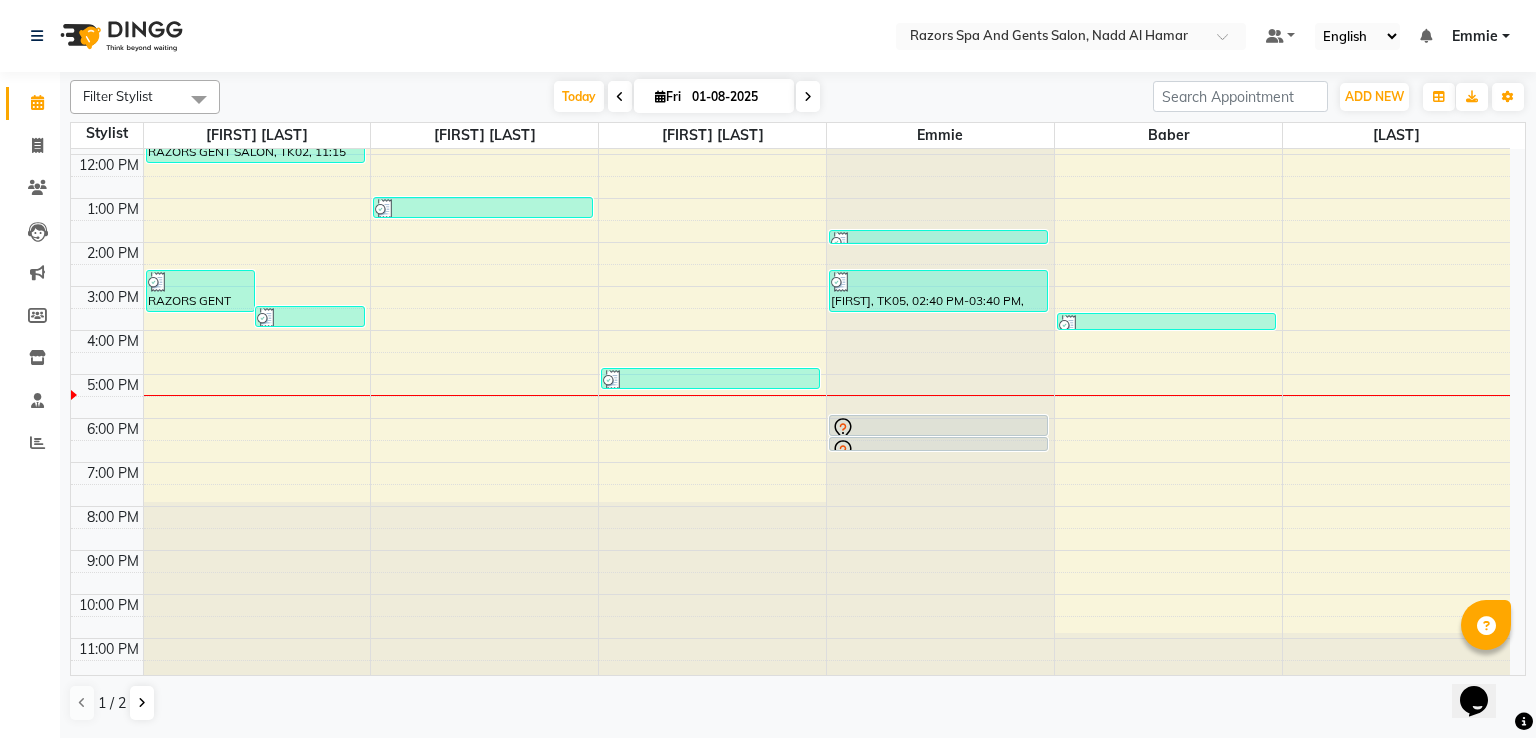 scroll, scrollTop: 0, scrollLeft: 0, axis: both 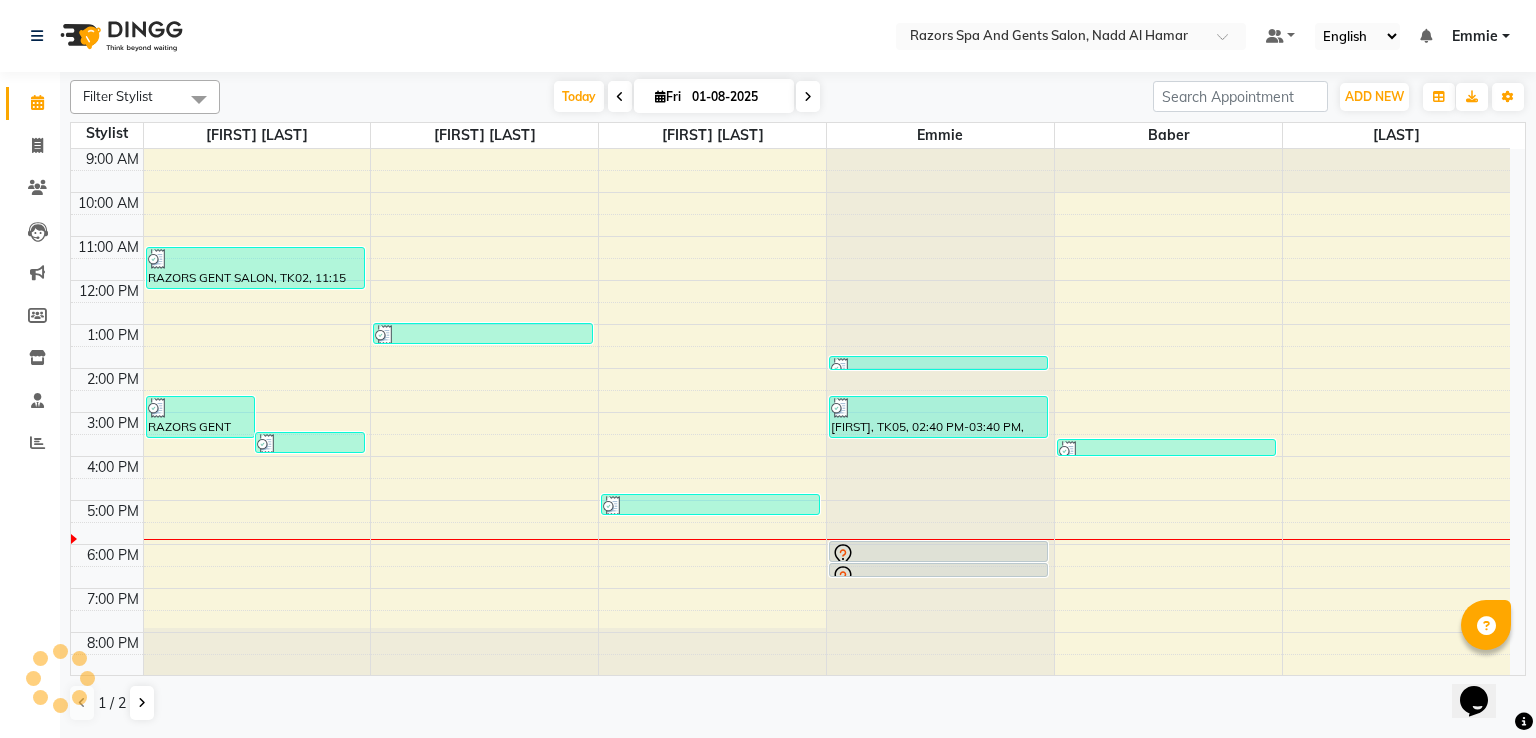 click at bounding box center [938, 555] 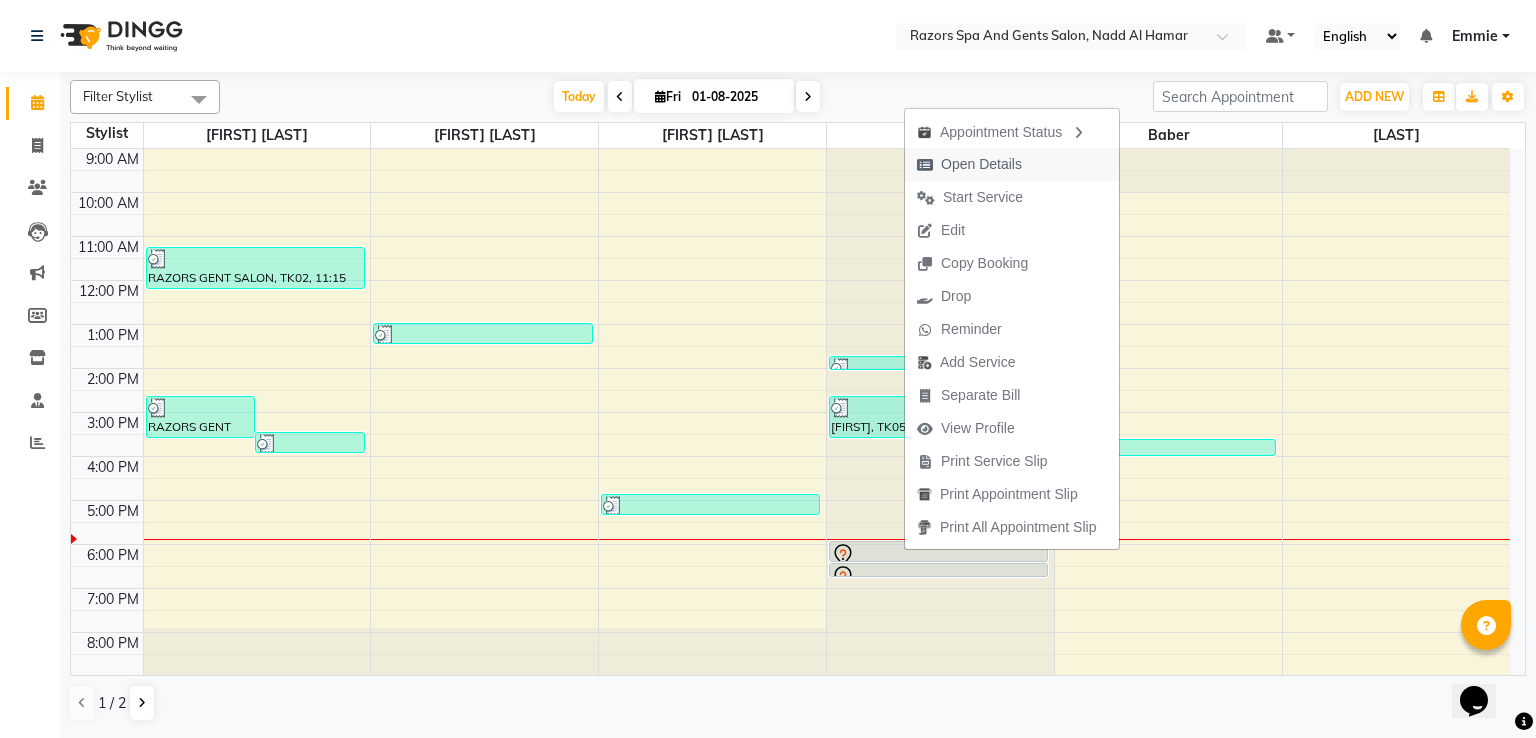 click on "Open Details" at bounding box center [981, 164] 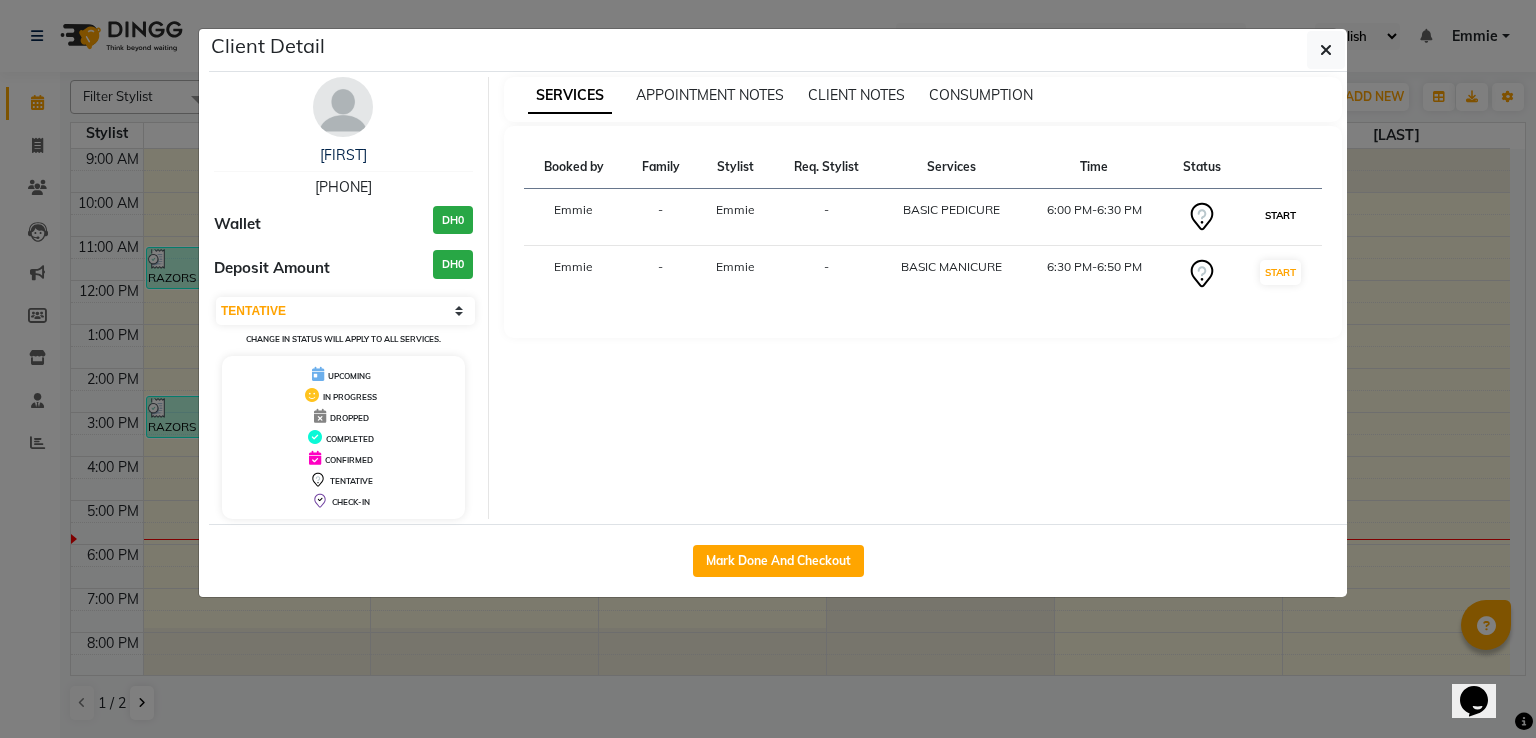 click on "START" at bounding box center [1280, 215] 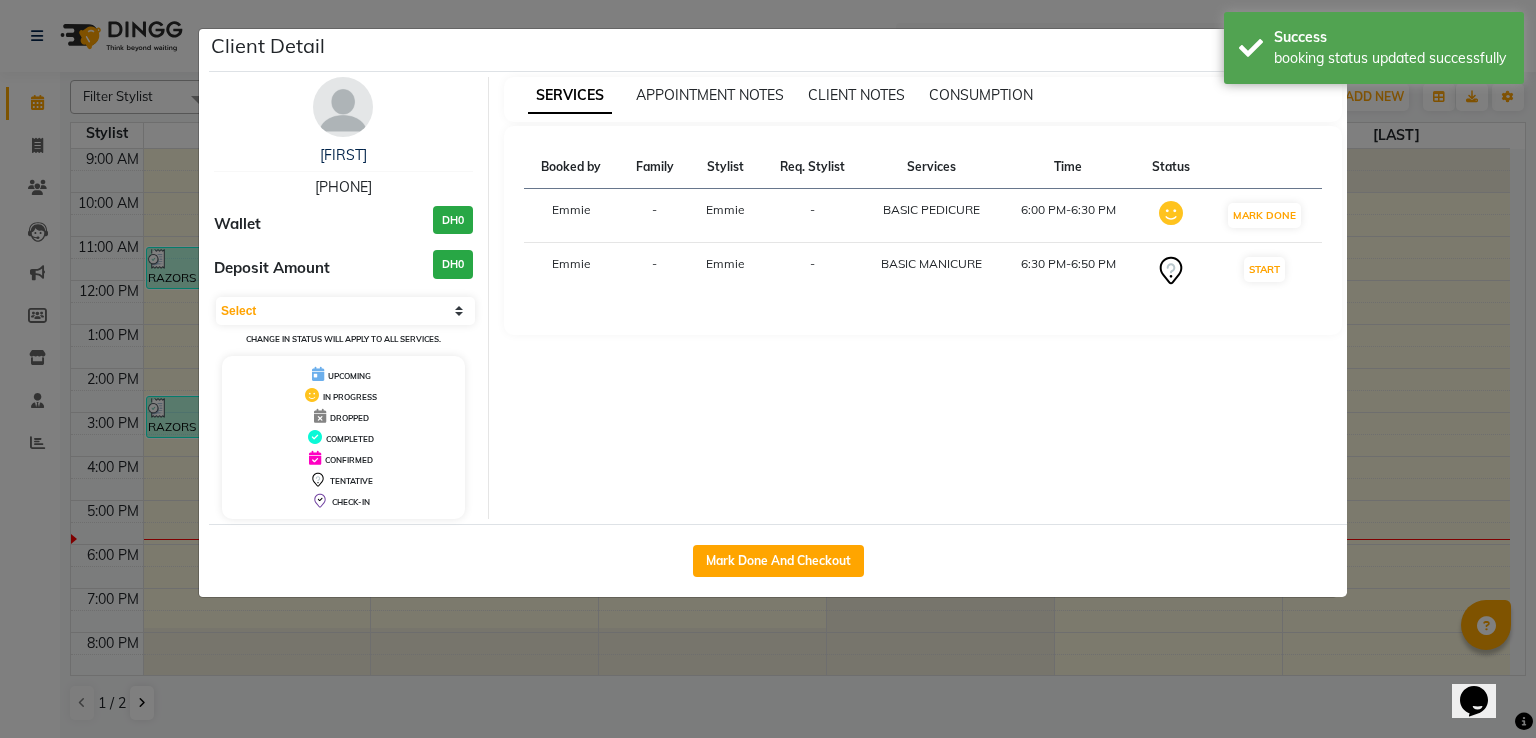 click on "START" at bounding box center [1264, 269] 